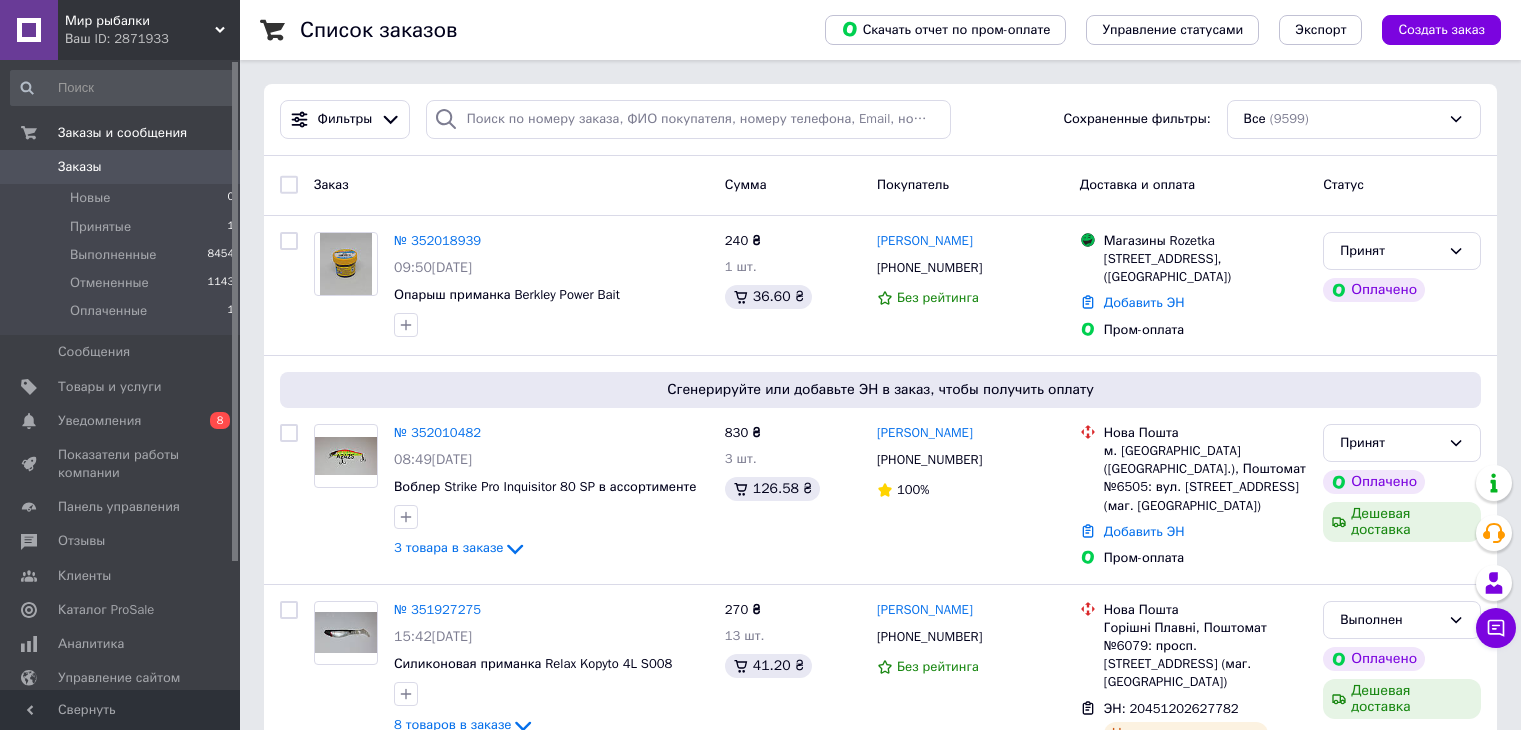 scroll, scrollTop: 200, scrollLeft: 0, axis: vertical 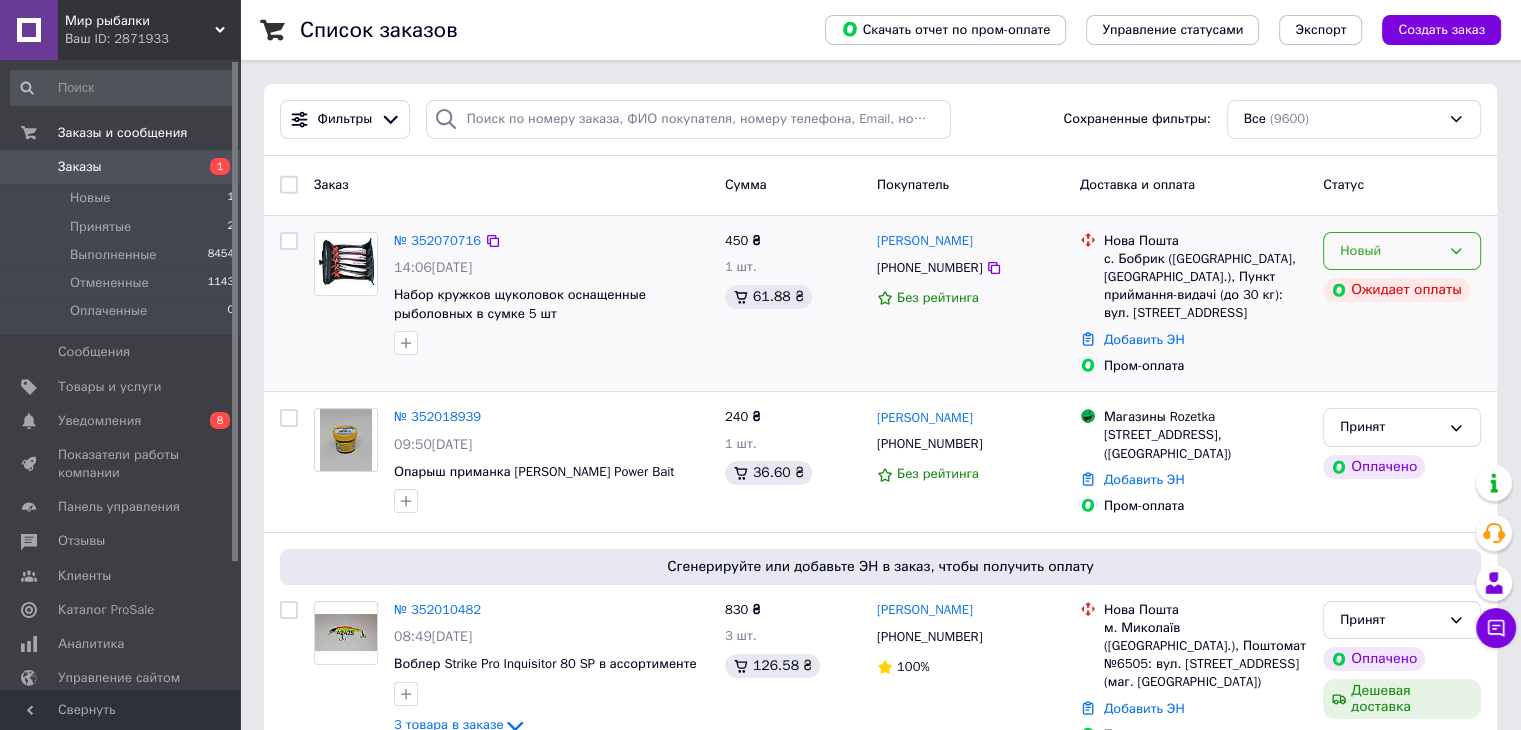 click on "Новый" at bounding box center [1390, 251] 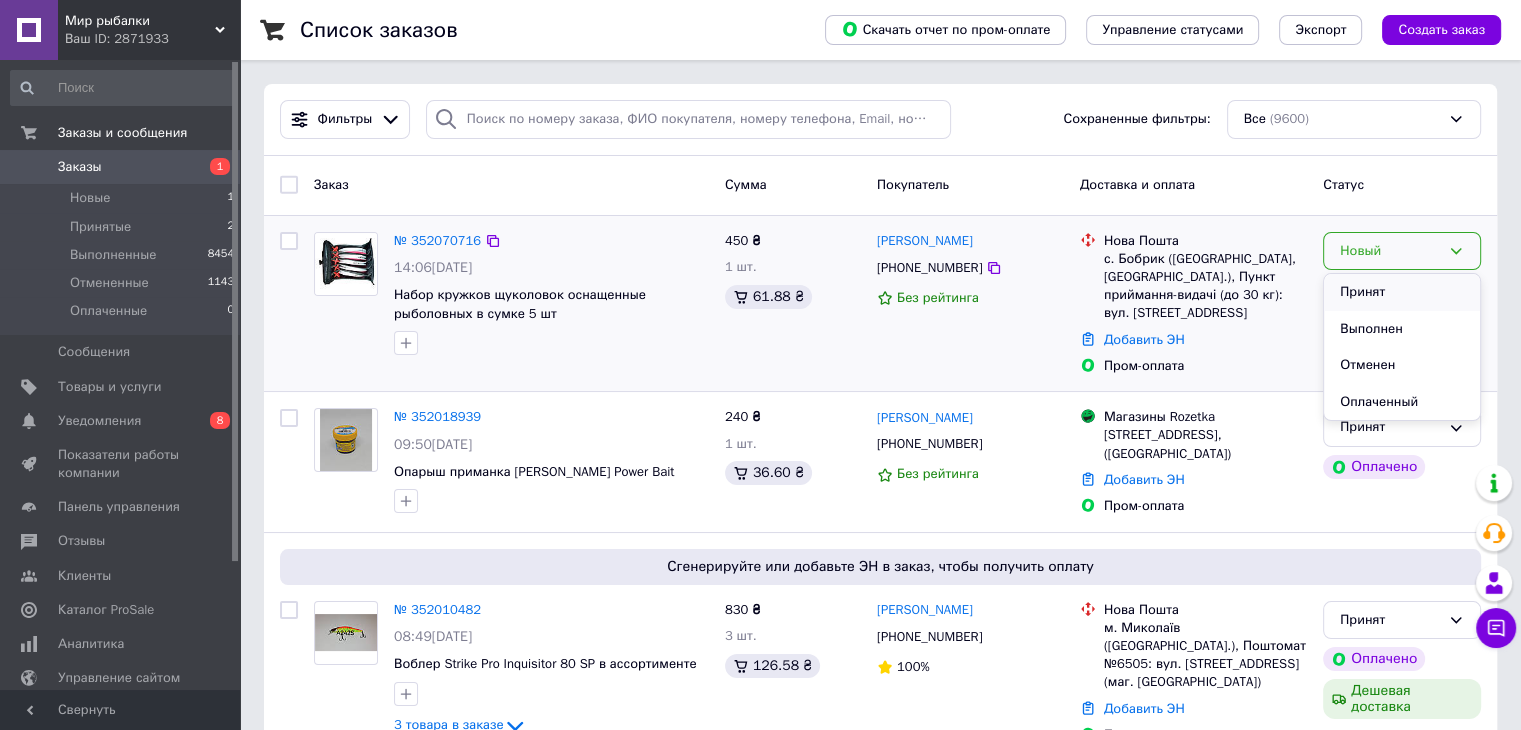 click on "Принят" at bounding box center [1402, 292] 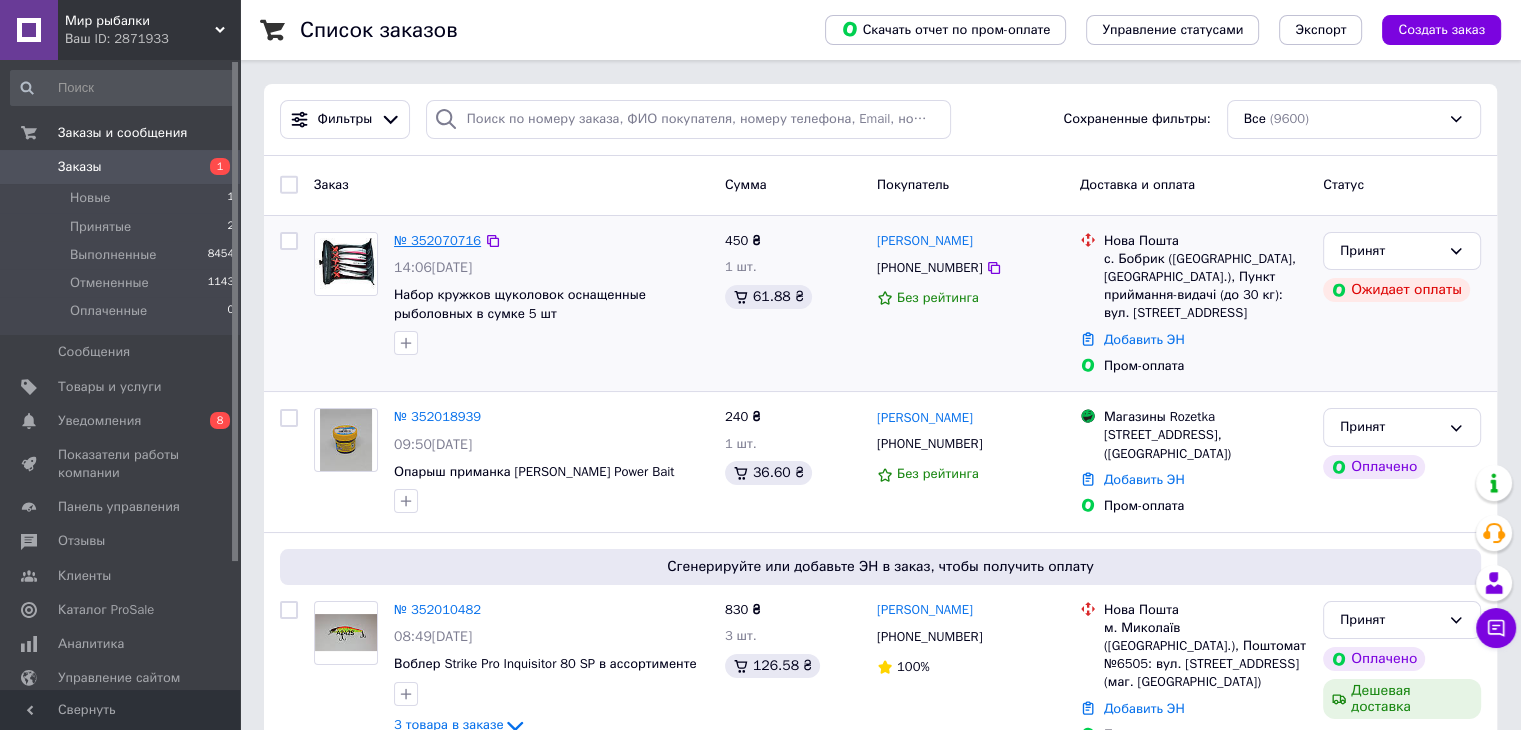 click on "№ 352070716" at bounding box center [437, 240] 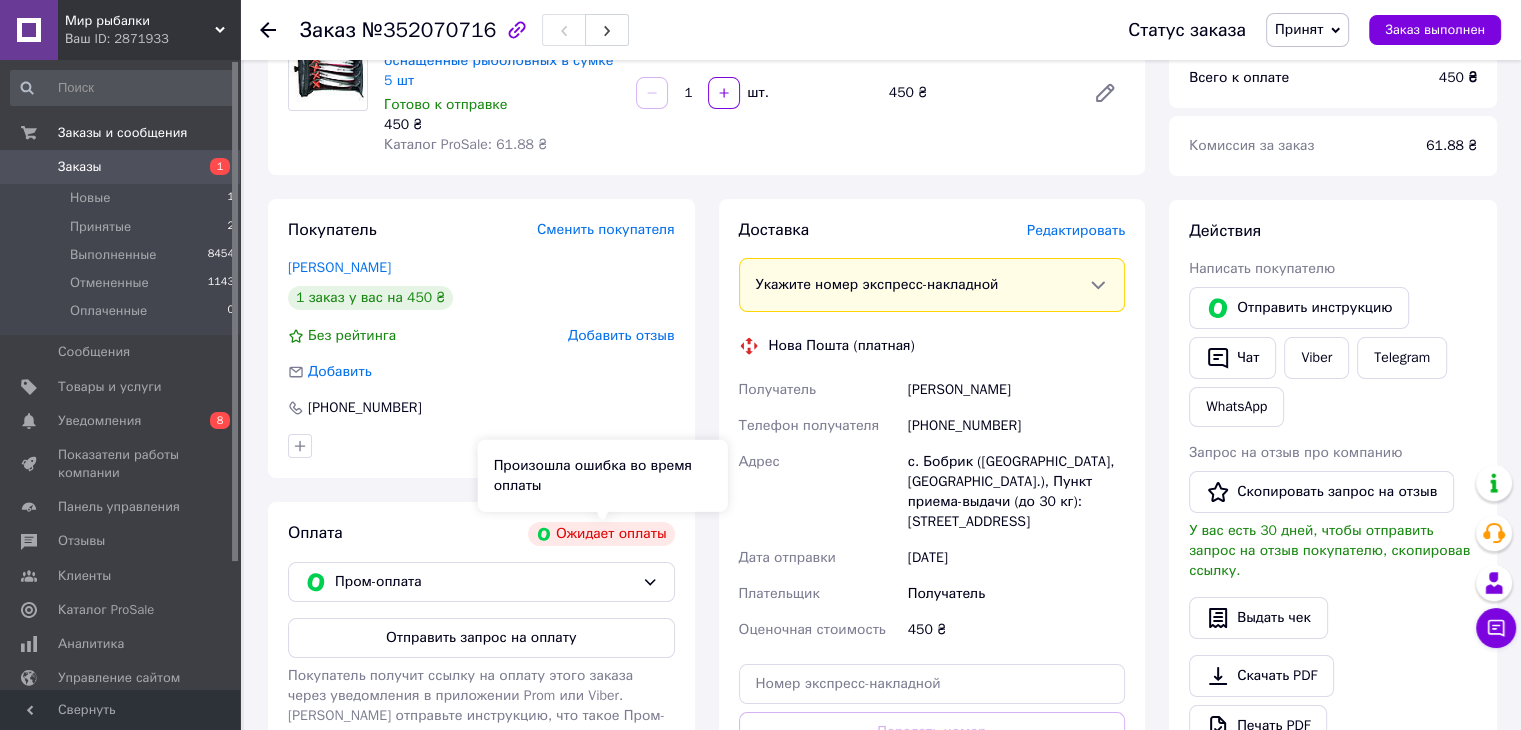 scroll, scrollTop: 400, scrollLeft: 0, axis: vertical 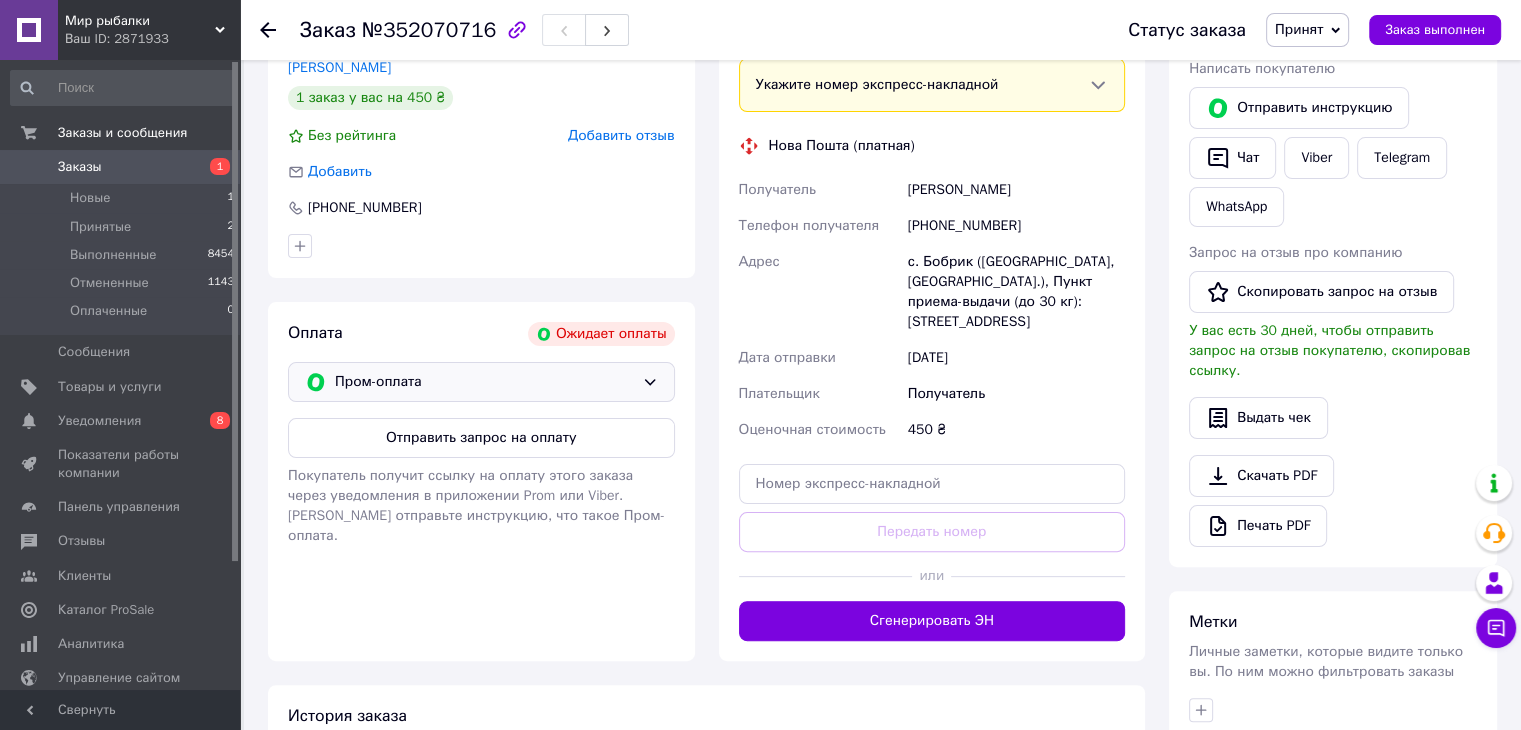 click on "Пром-оплата" at bounding box center [484, 382] 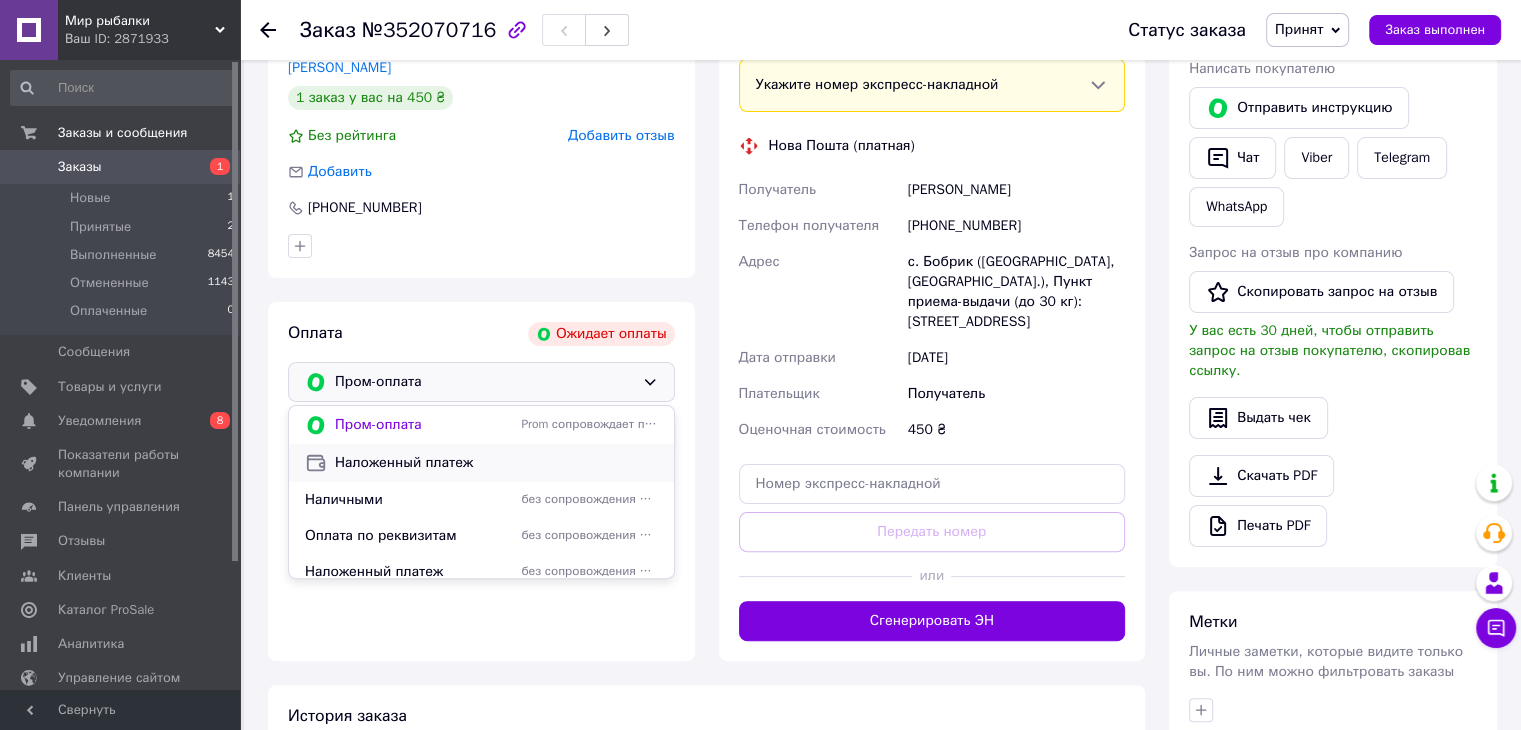 click on "Наложенный платеж" at bounding box center [481, 463] 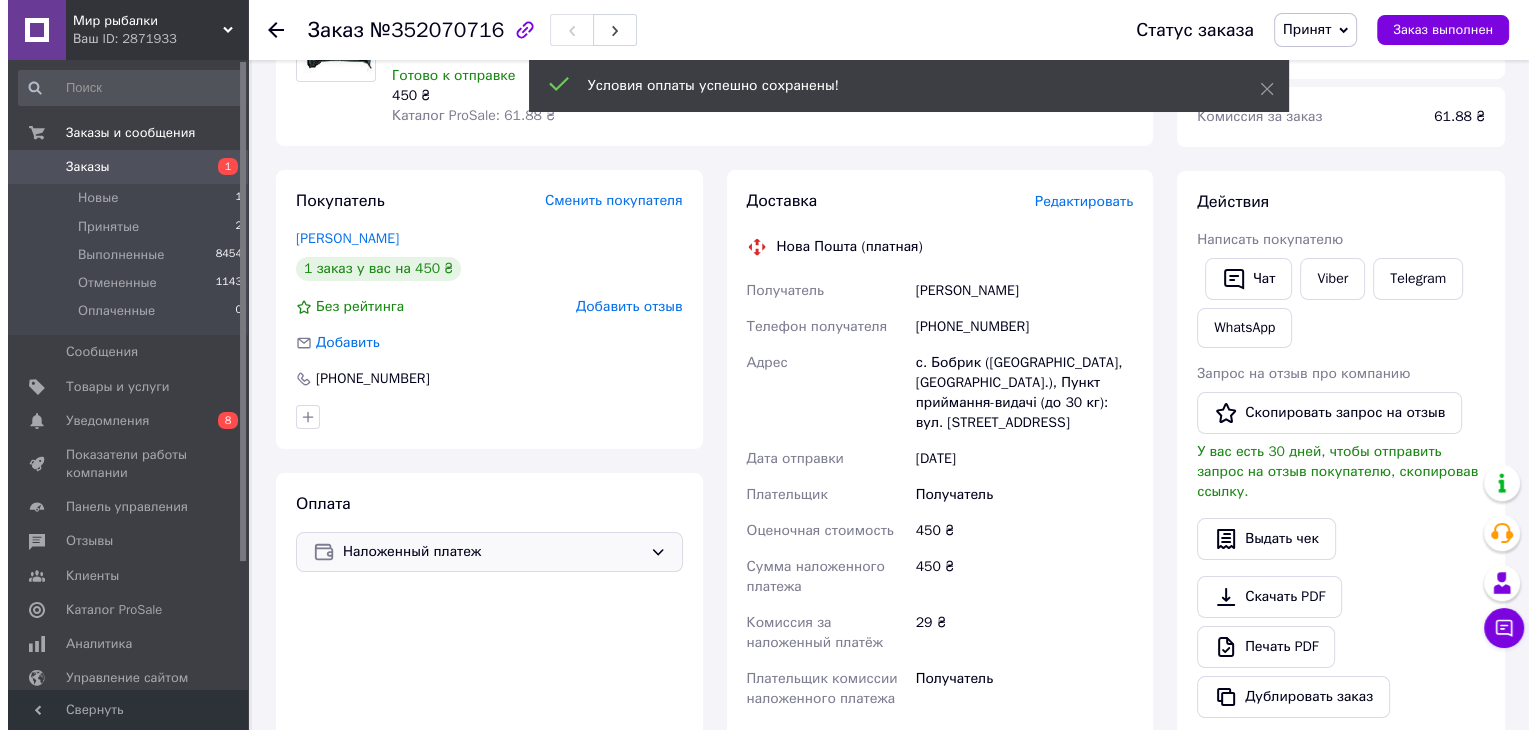 scroll, scrollTop: 200, scrollLeft: 0, axis: vertical 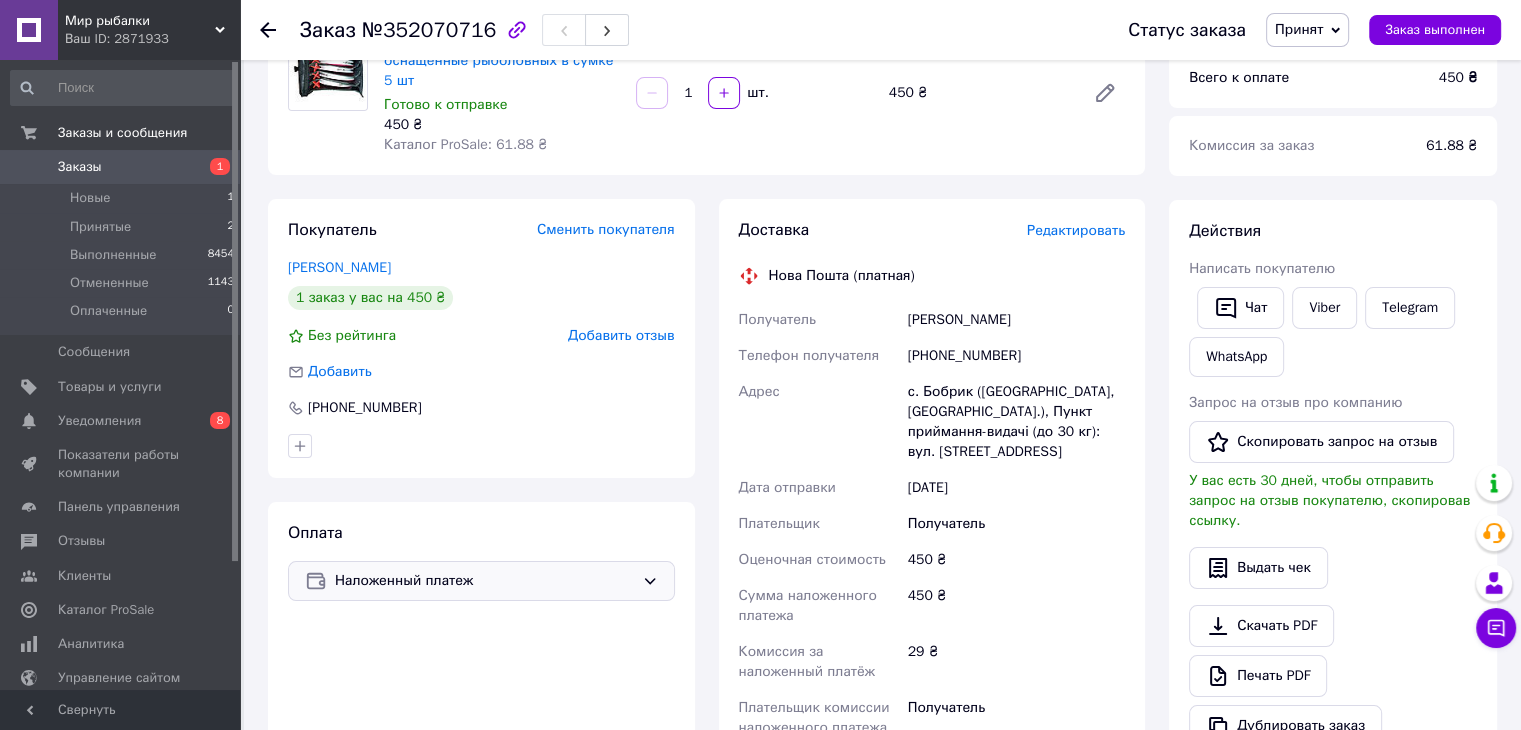 click on "Редактировать" at bounding box center (1076, 230) 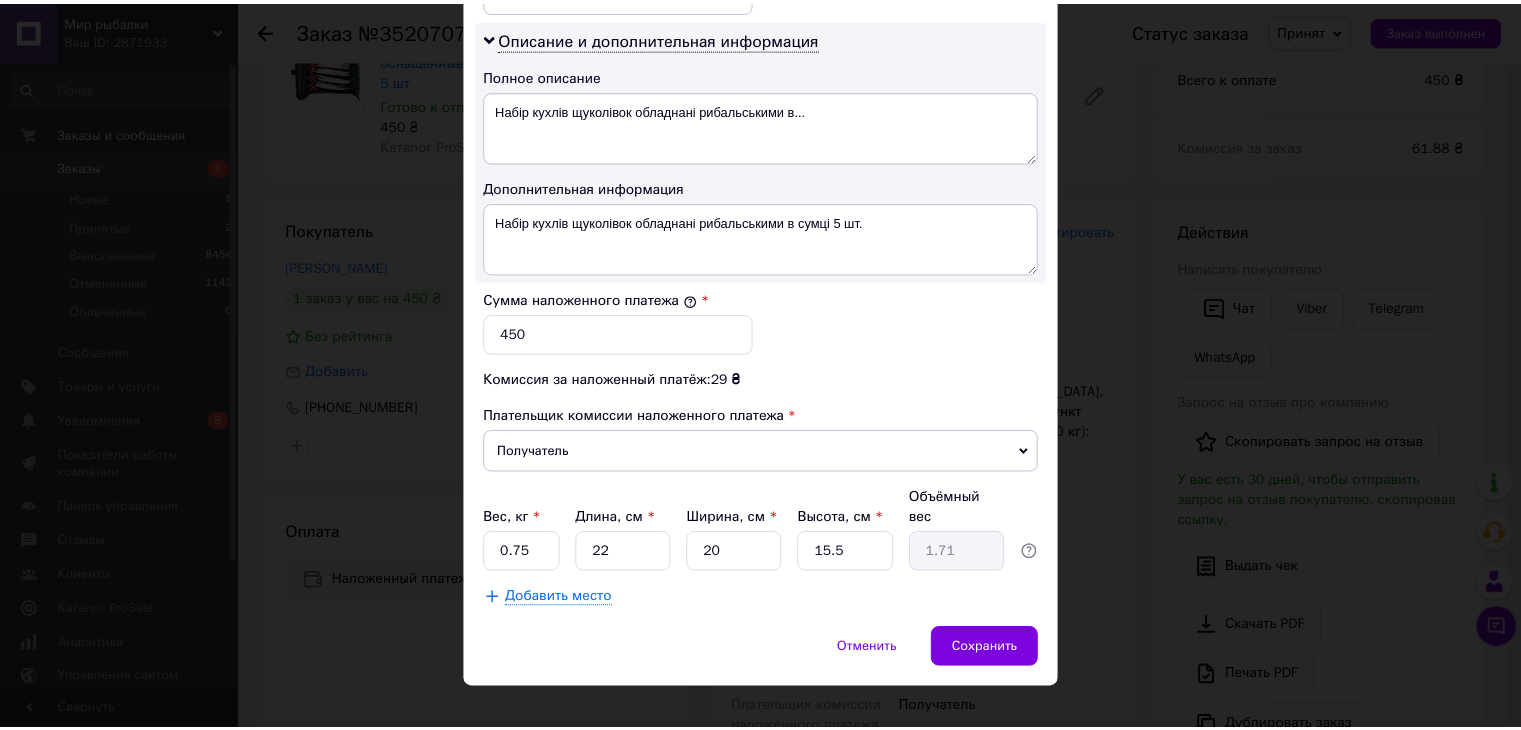 scroll, scrollTop: 1013, scrollLeft: 0, axis: vertical 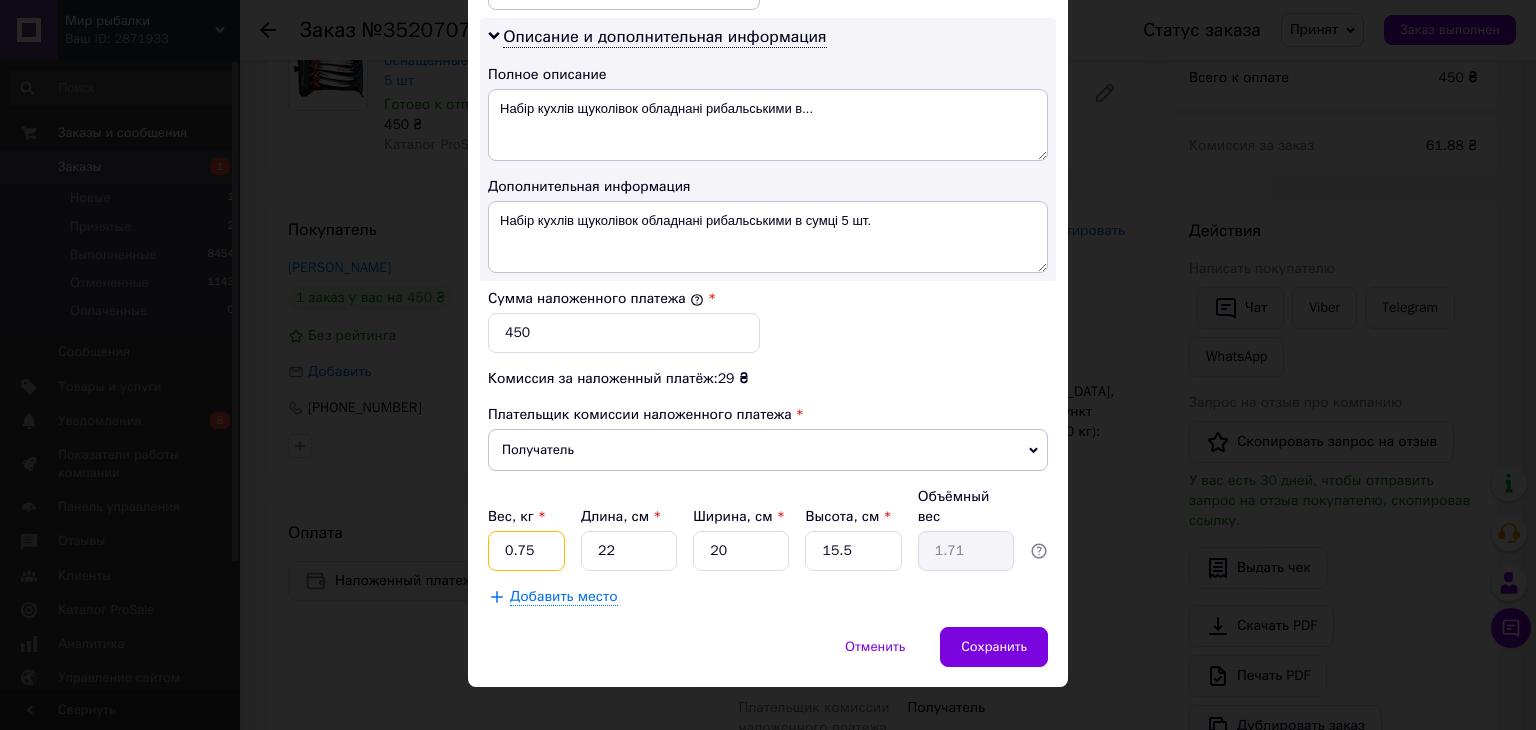 click on "0.75" at bounding box center [526, 551] 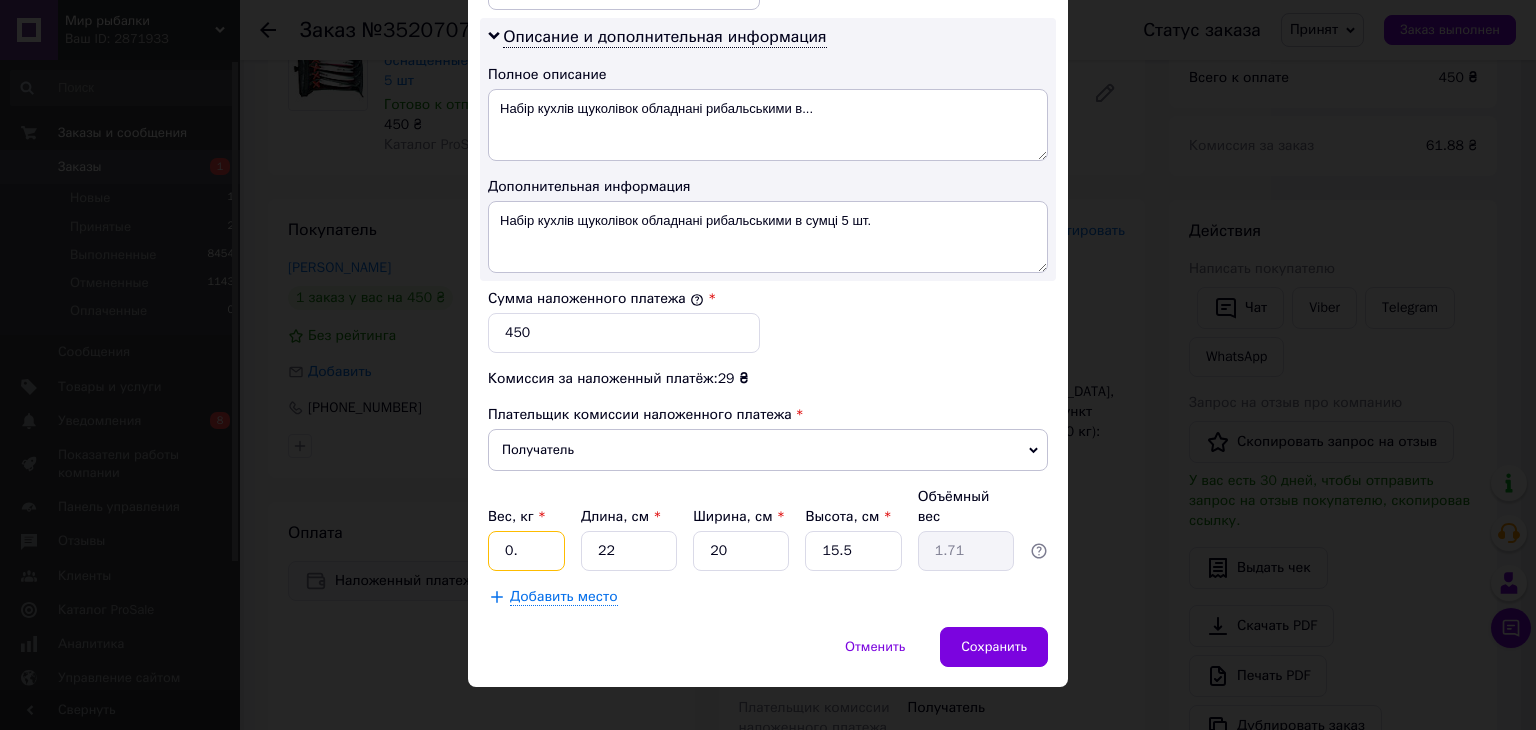 type on "0" 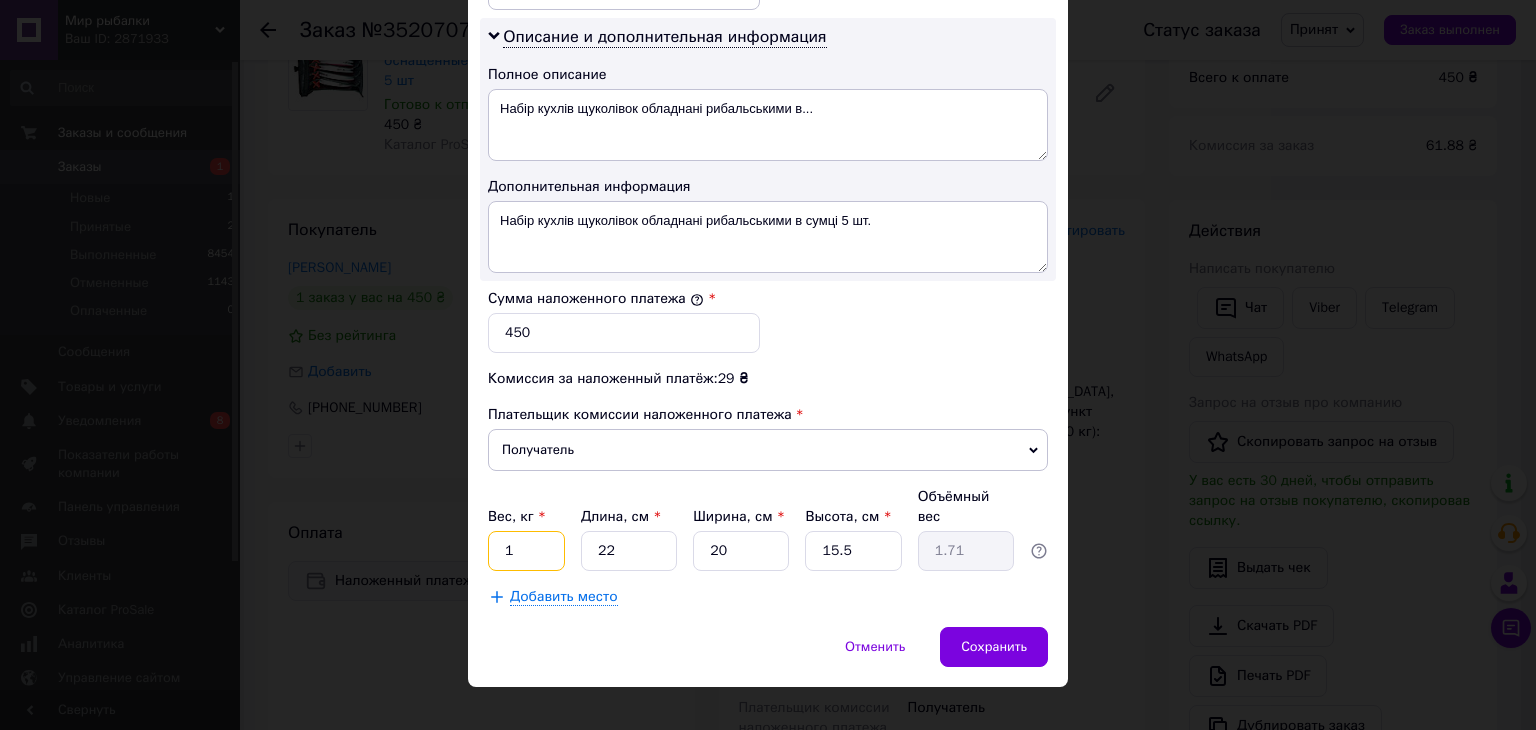 type on "1" 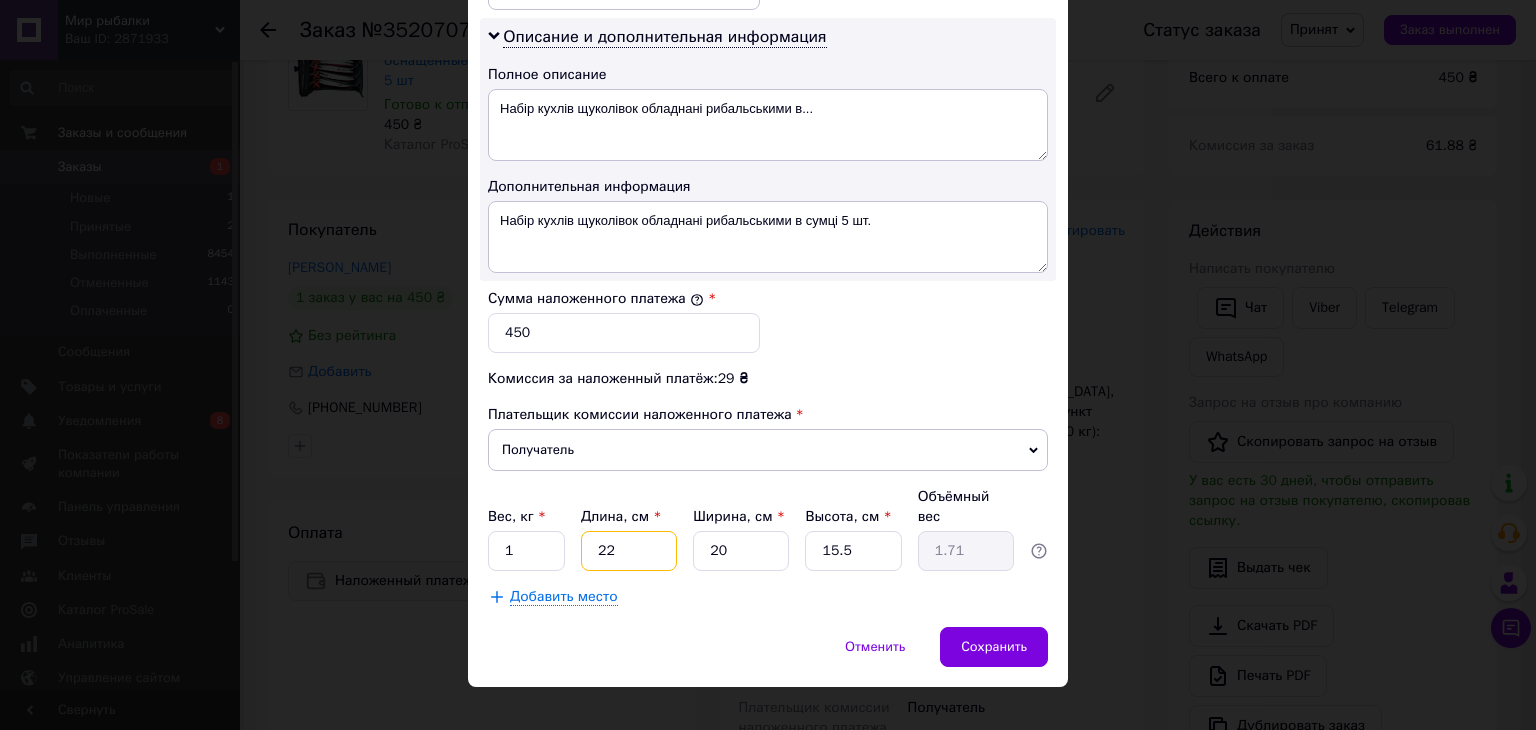 click on "22" at bounding box center (629, 551) 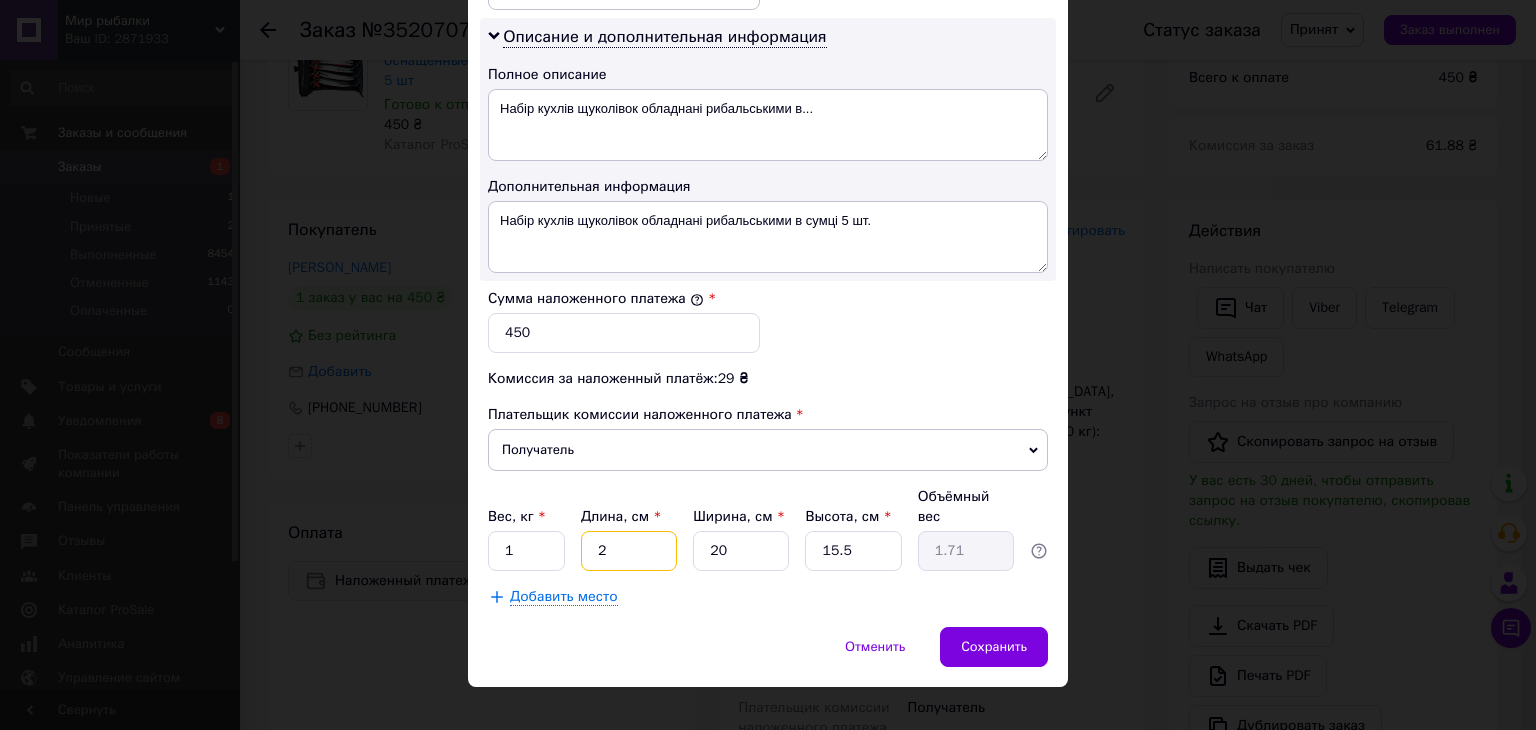 type on "0.16" 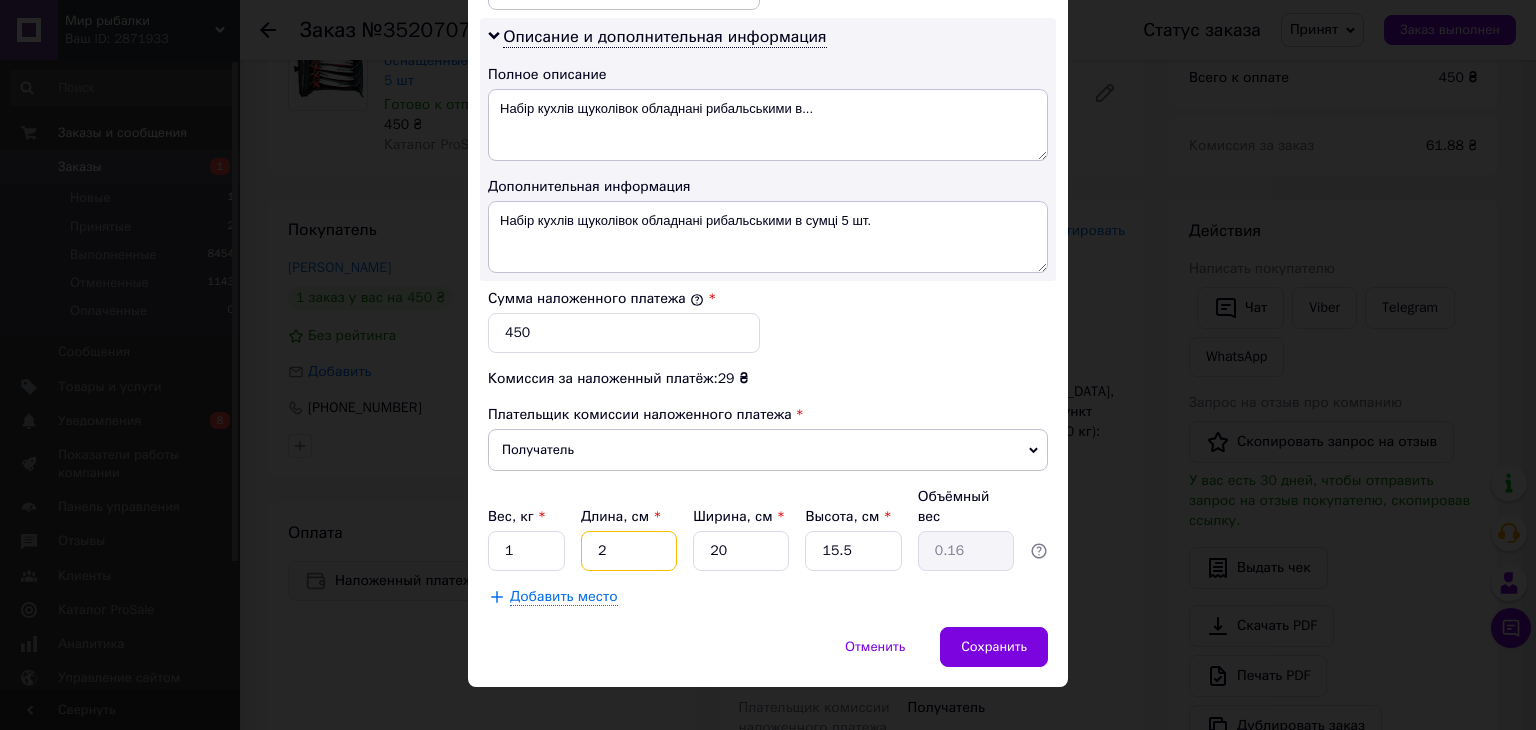 type on "24" 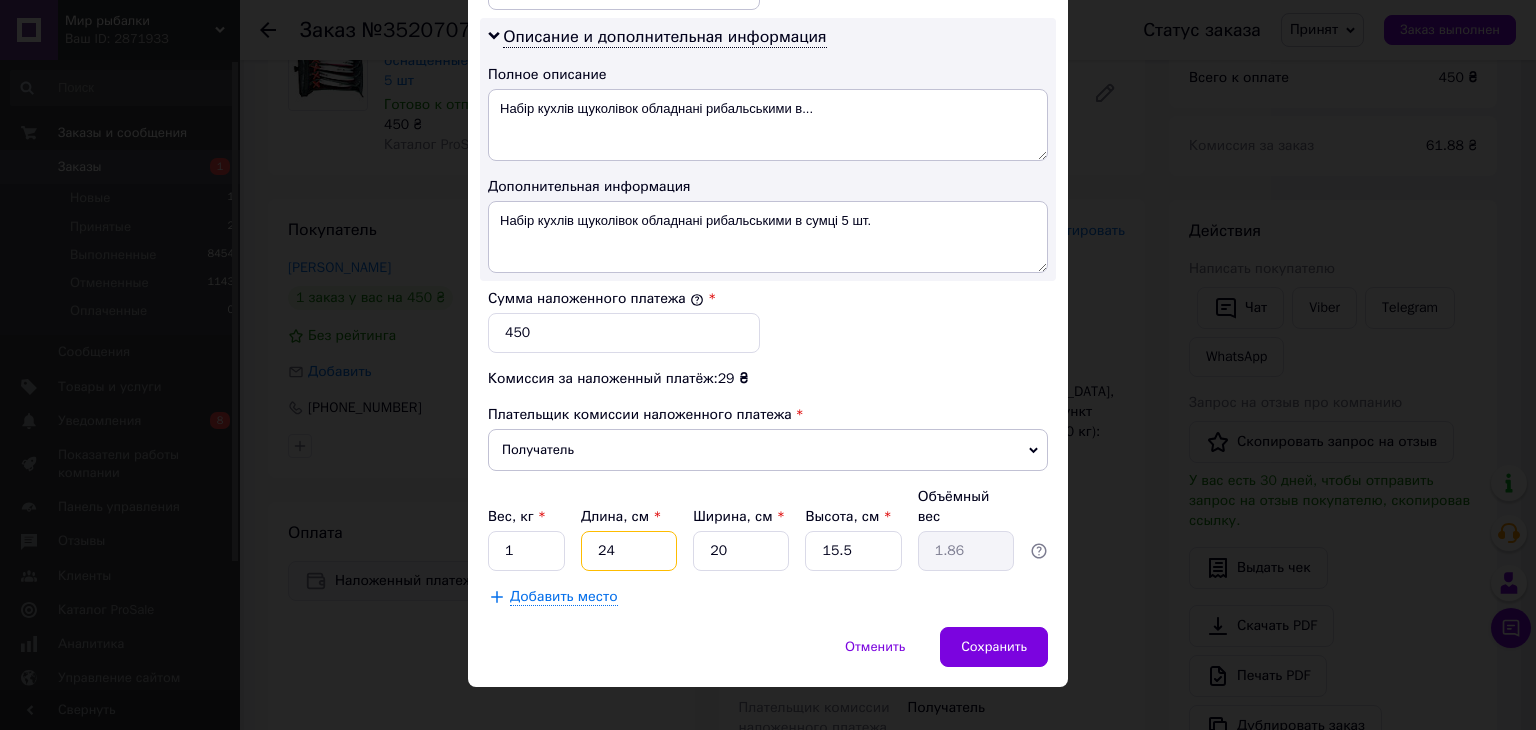 type on "24" 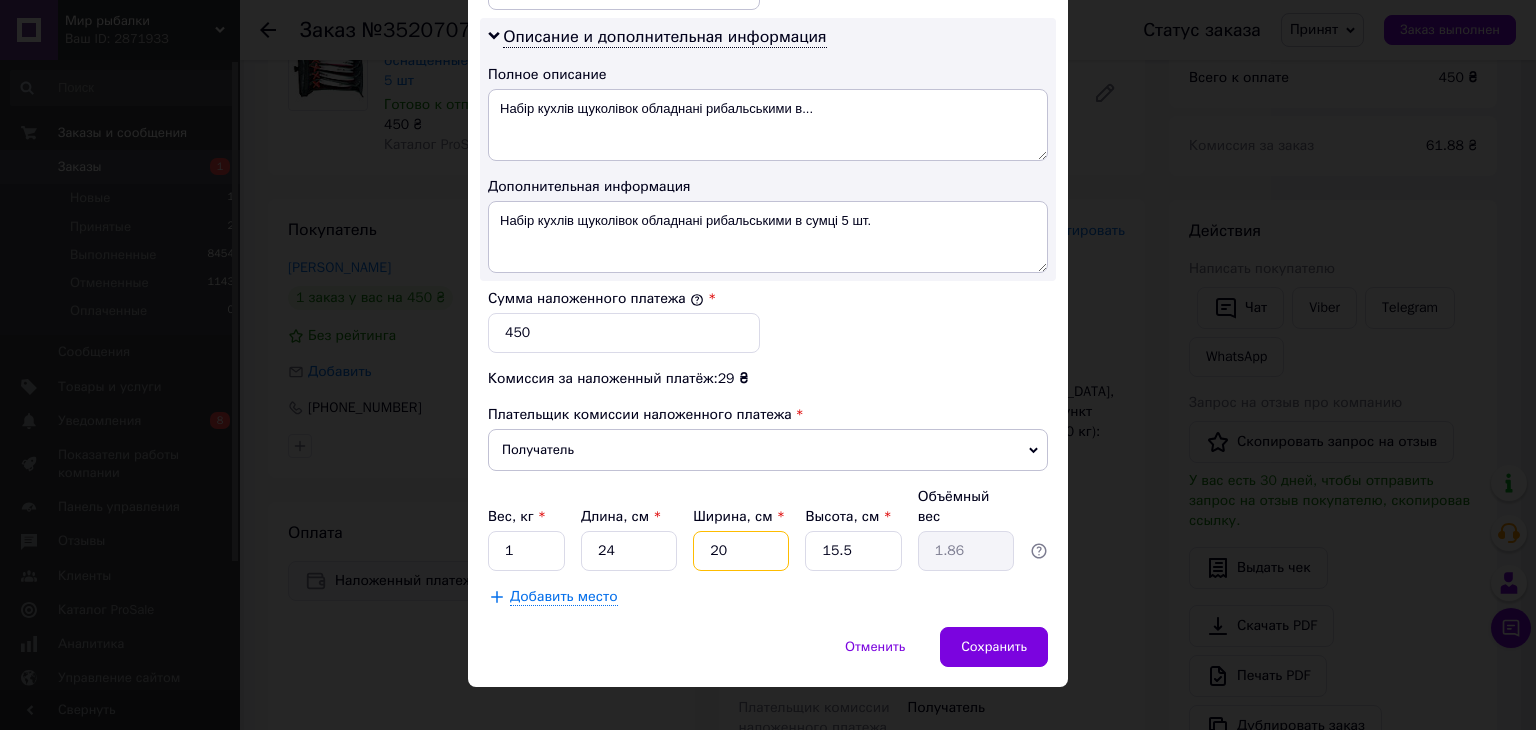 click on "20" at bounding box center [741, 551] 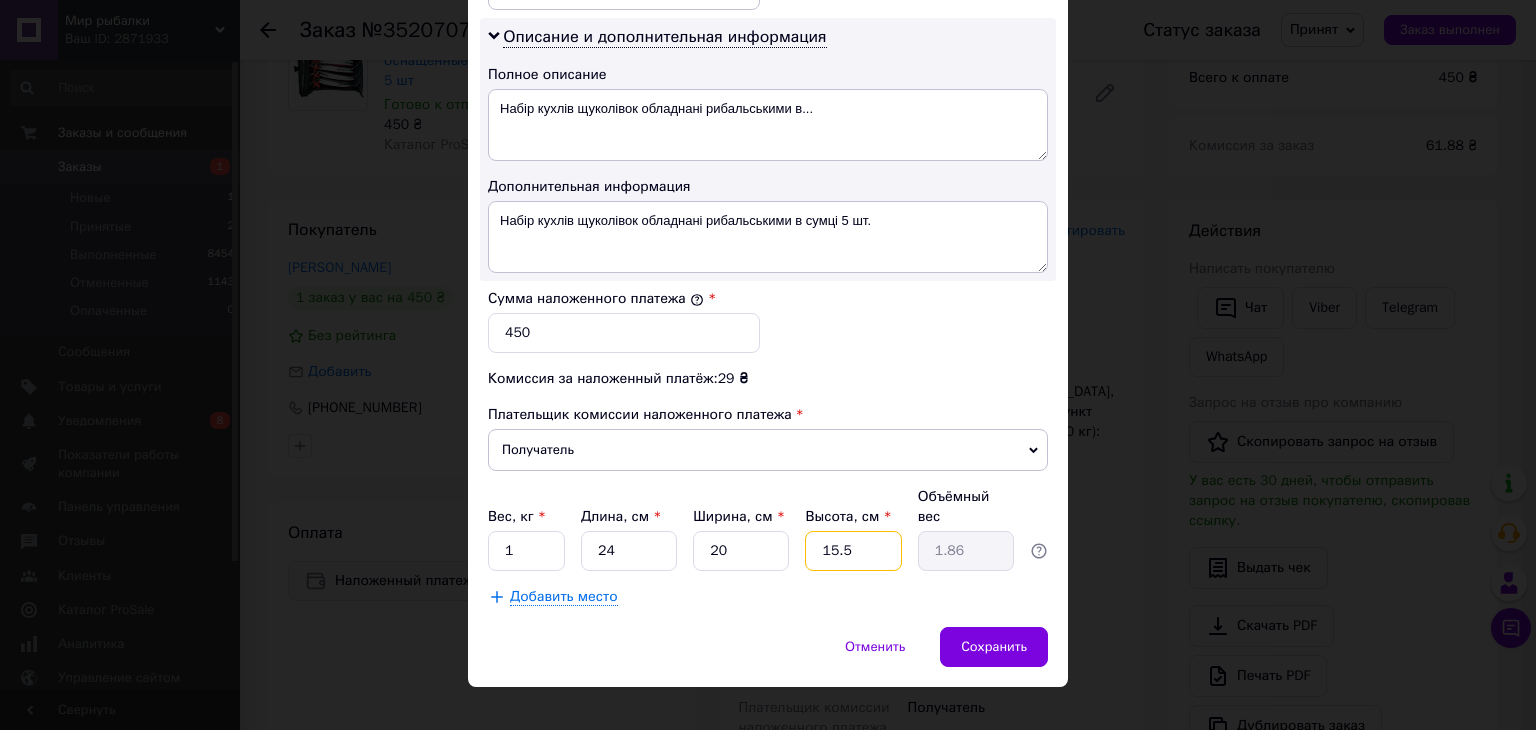 click on "15.5" at bounding box center [853, 551] 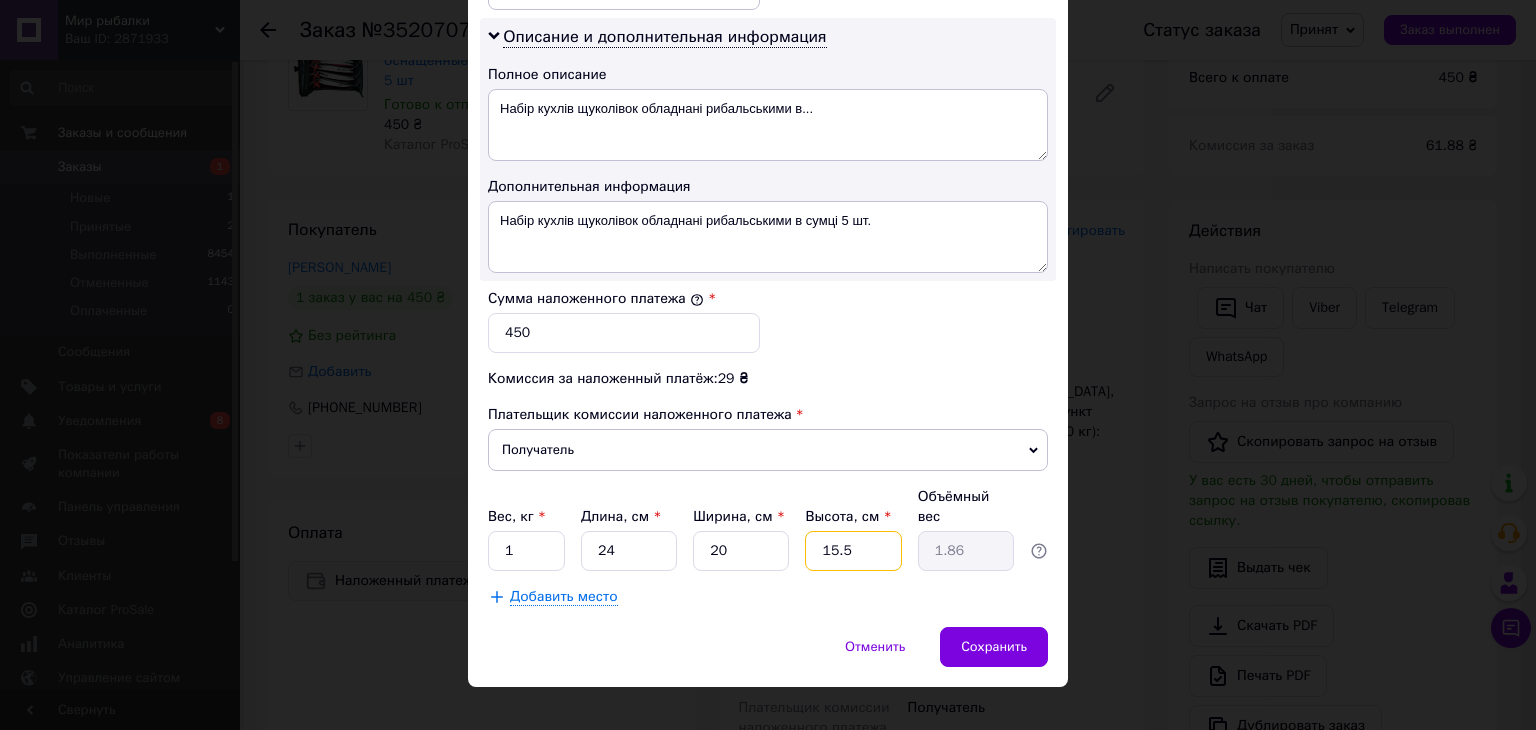 type on "15." 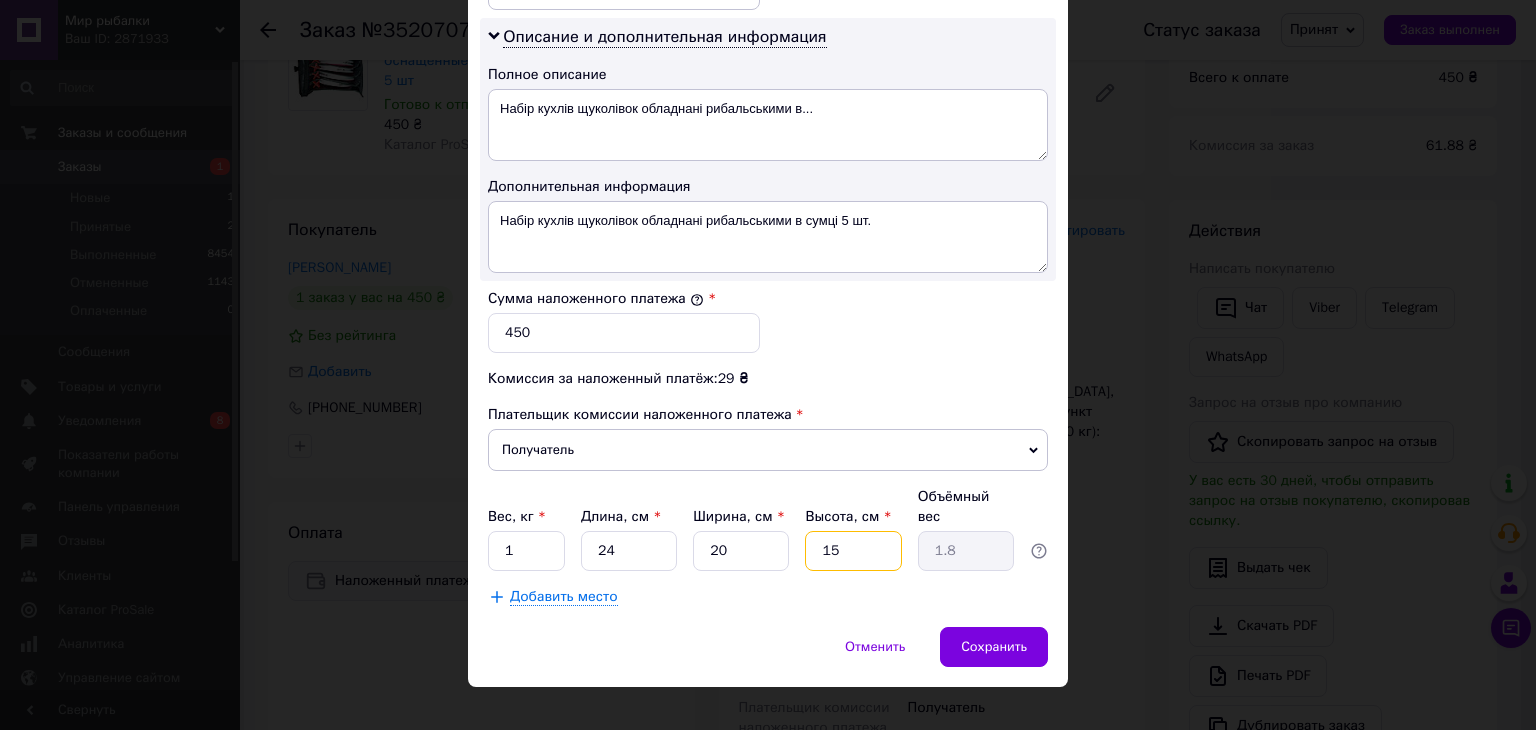 type on "1" 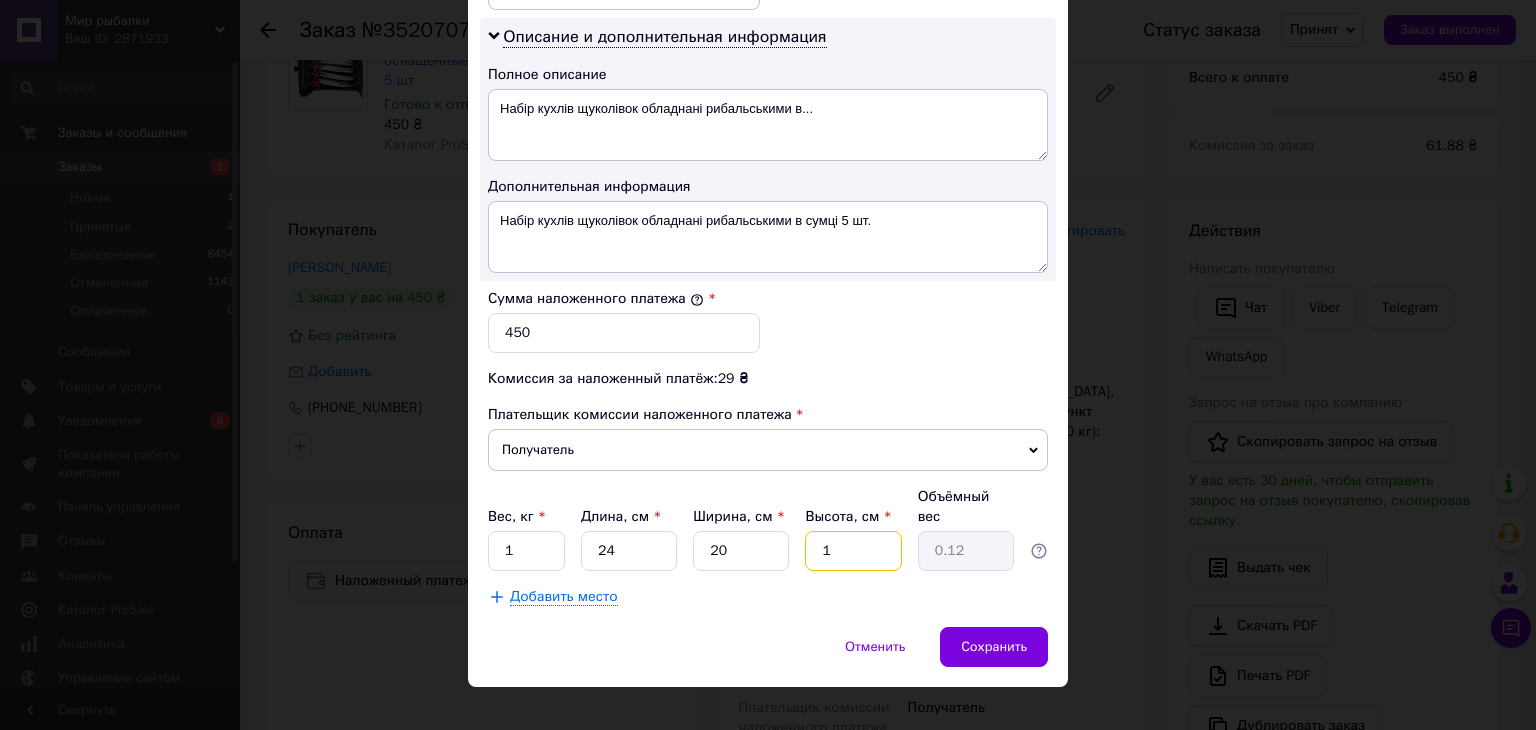 type on "16" 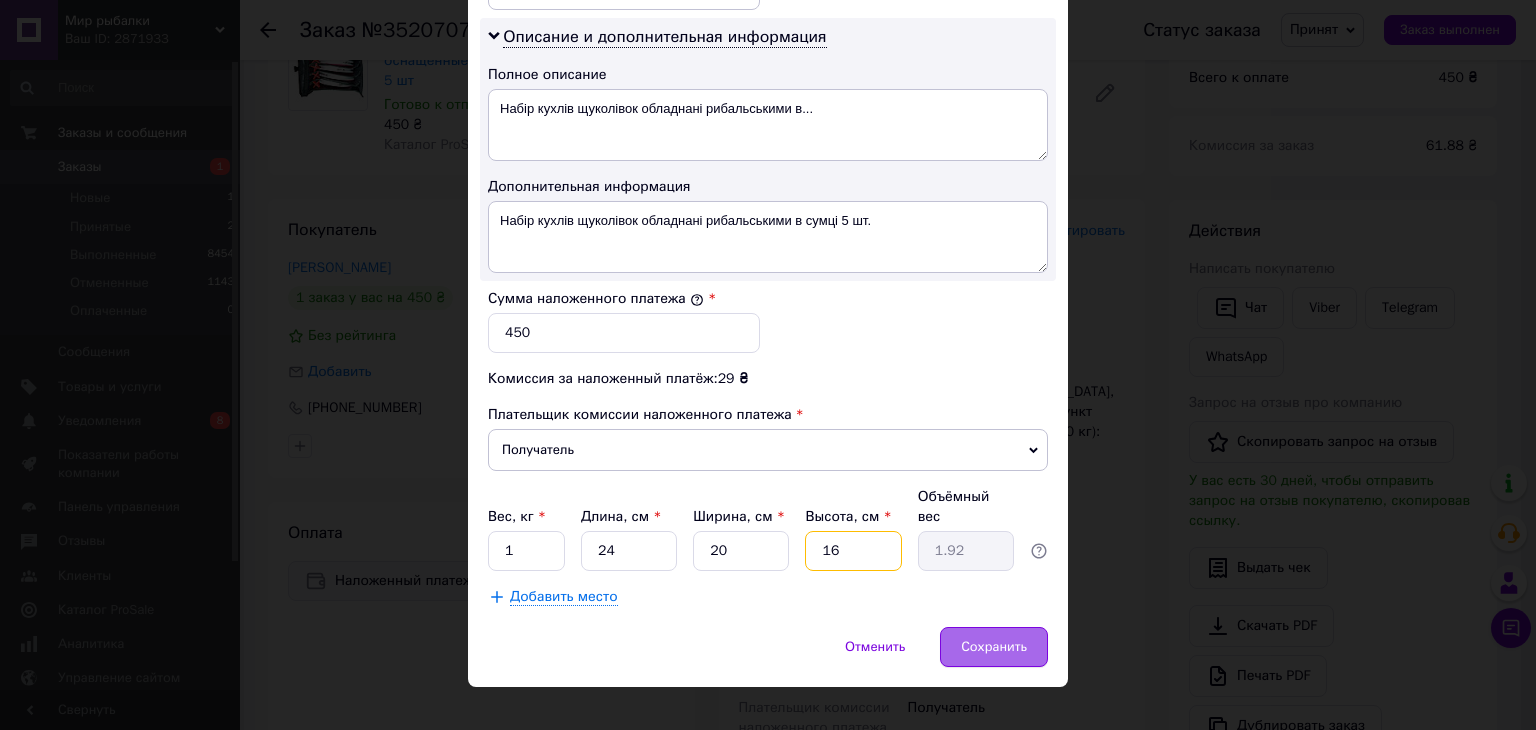 type on "16" 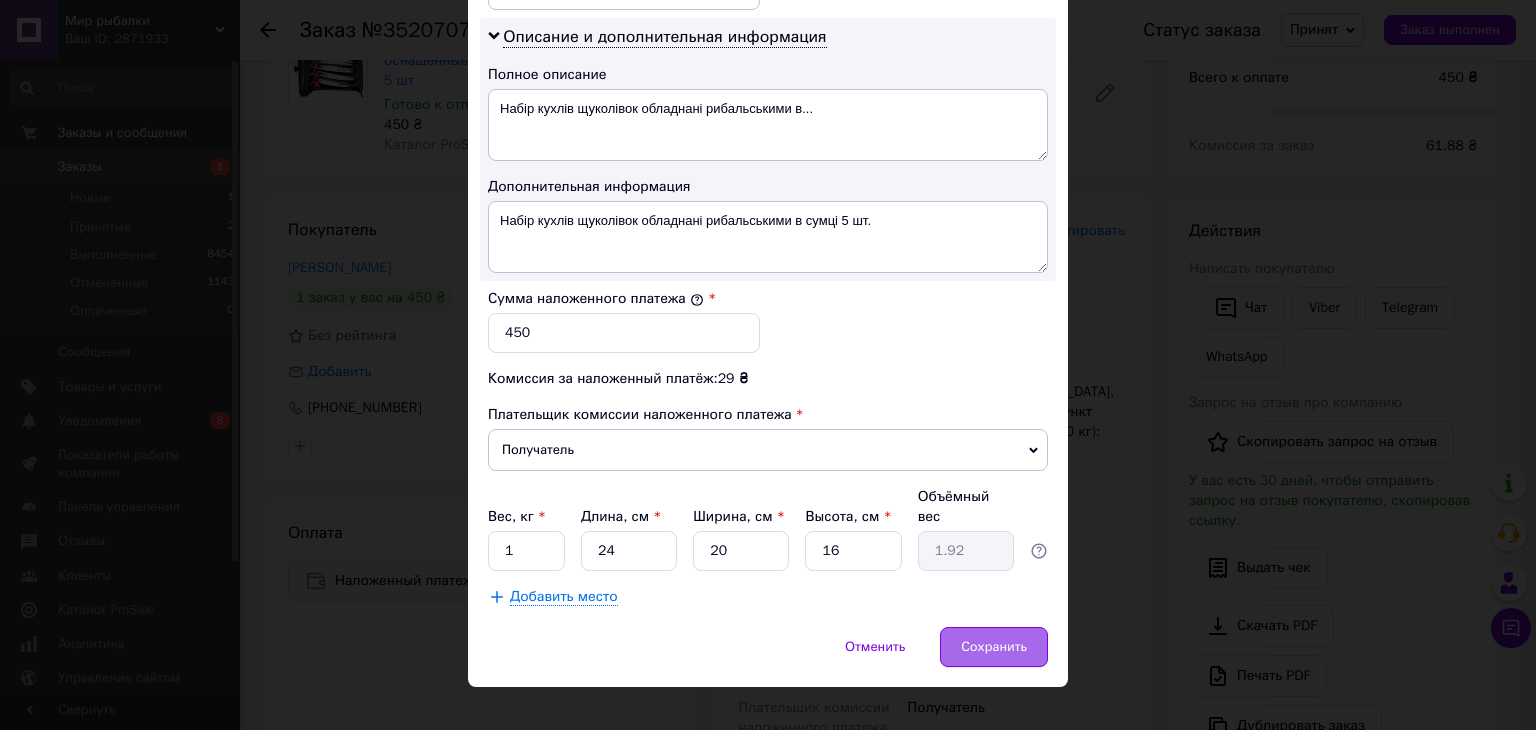 click on "Сохранить" at bounding box center (994, 647) 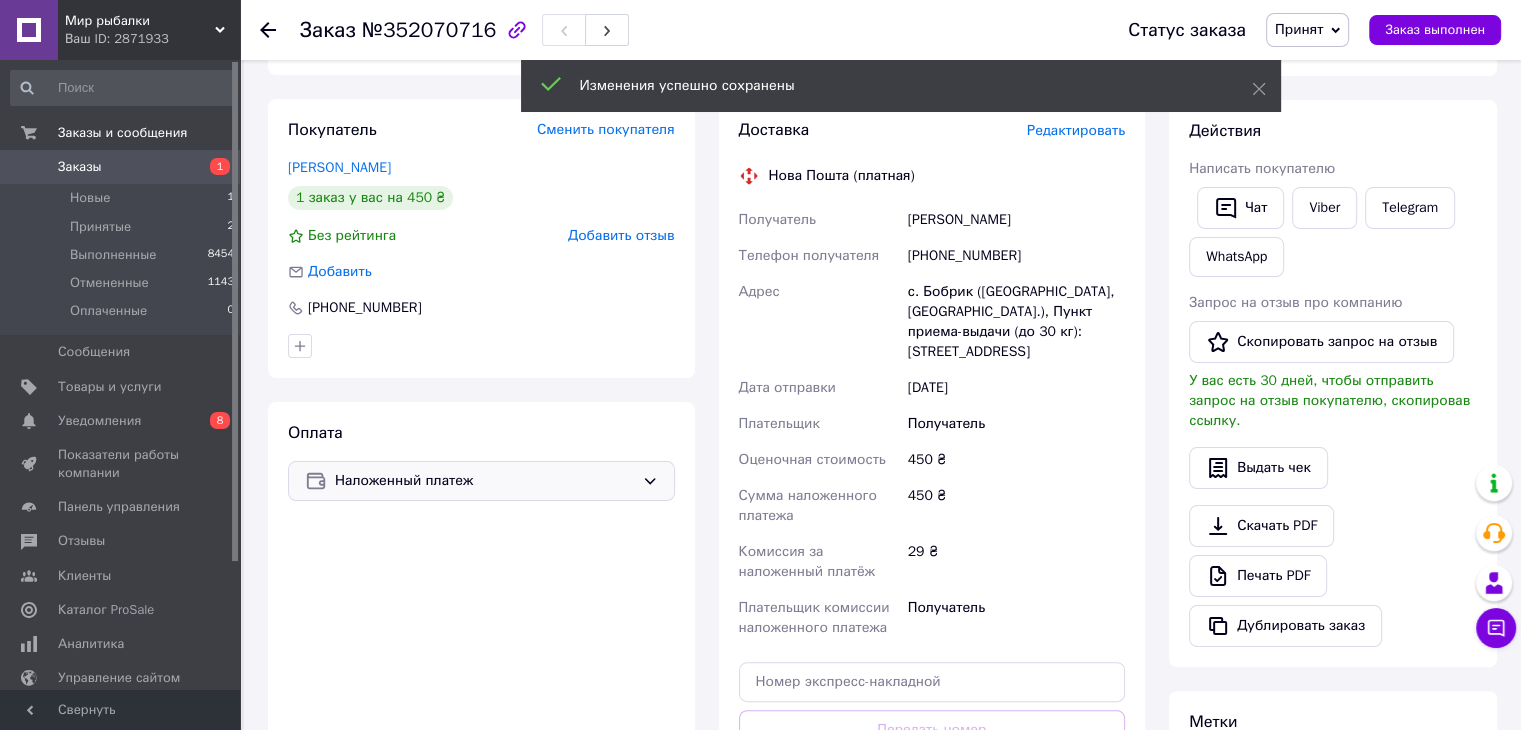 scroll, scrollTop: 500, scrollLeft: 0, axis: vertical 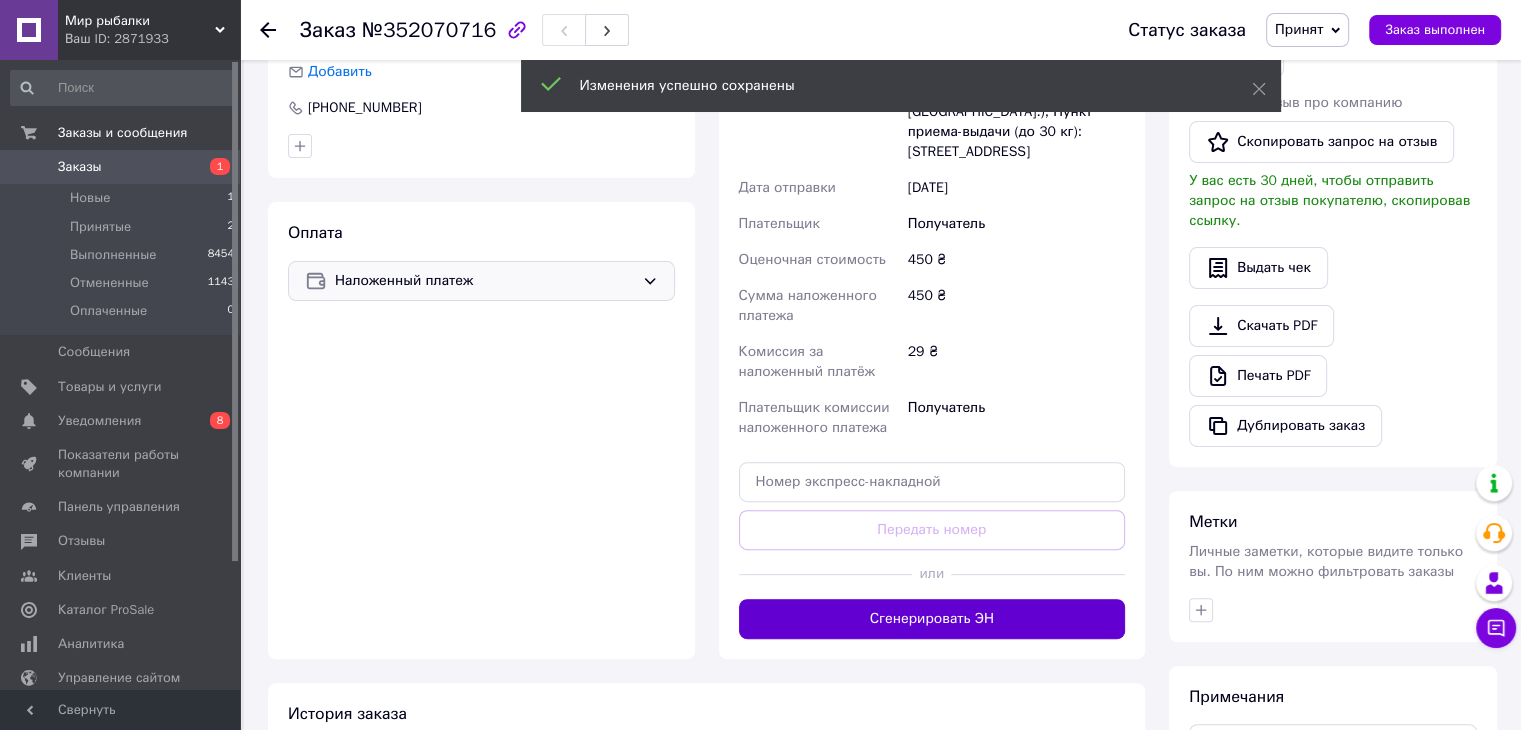 click on "Сгенерировать ЭН" at bounding box center (932, 619) 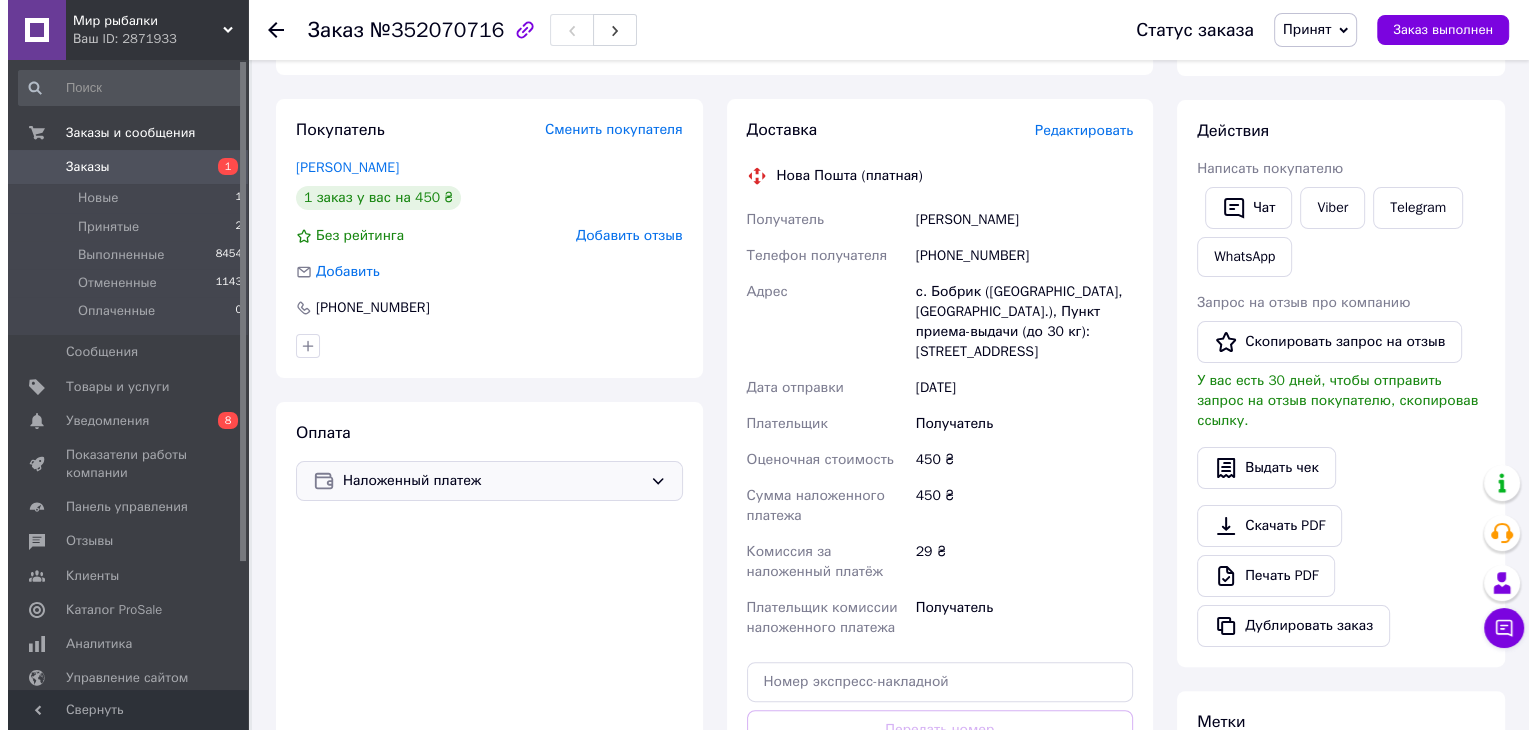 scroll, scrollTop: 200, scrollLeft: 0, axis: vertical 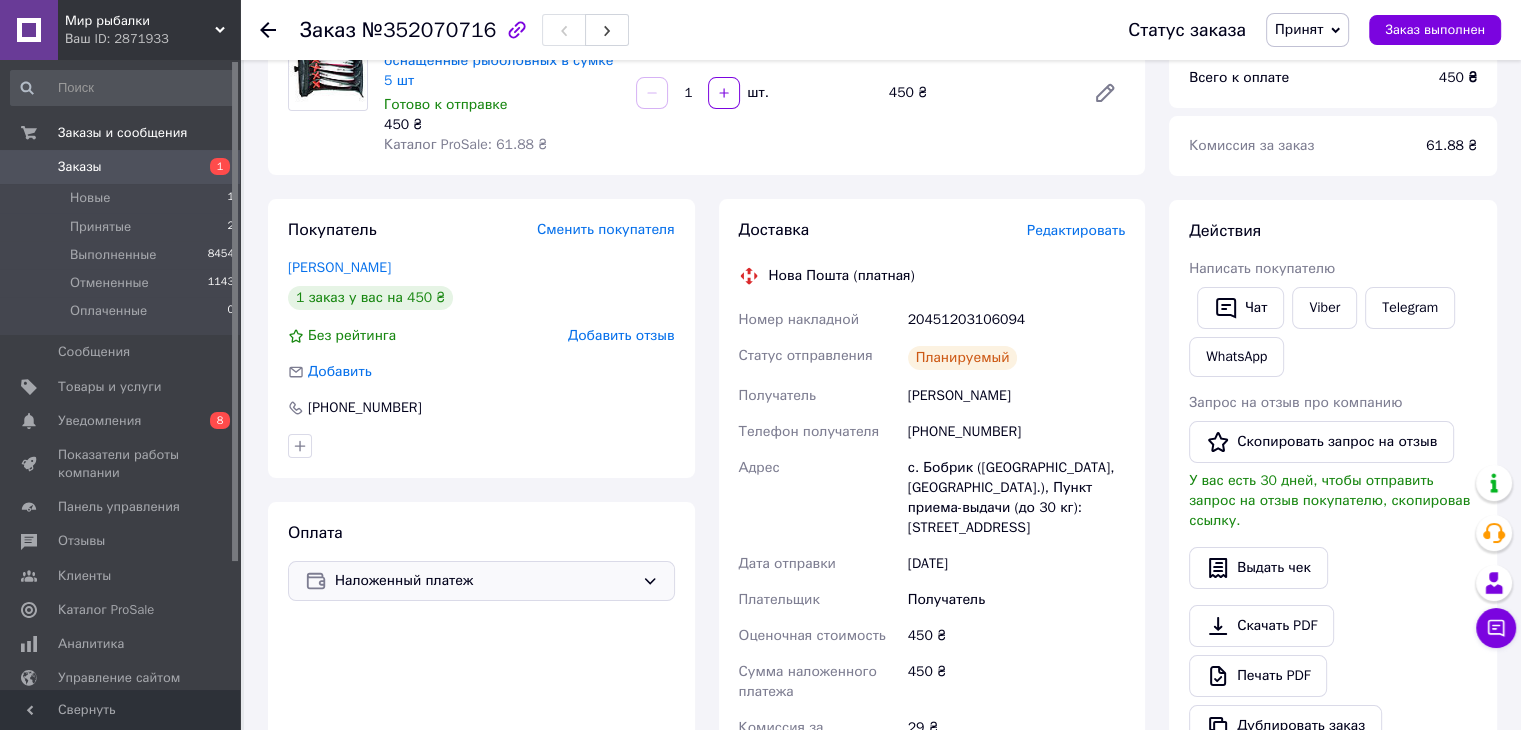 click on "Редактировать" at bounding box center (1076, 230) 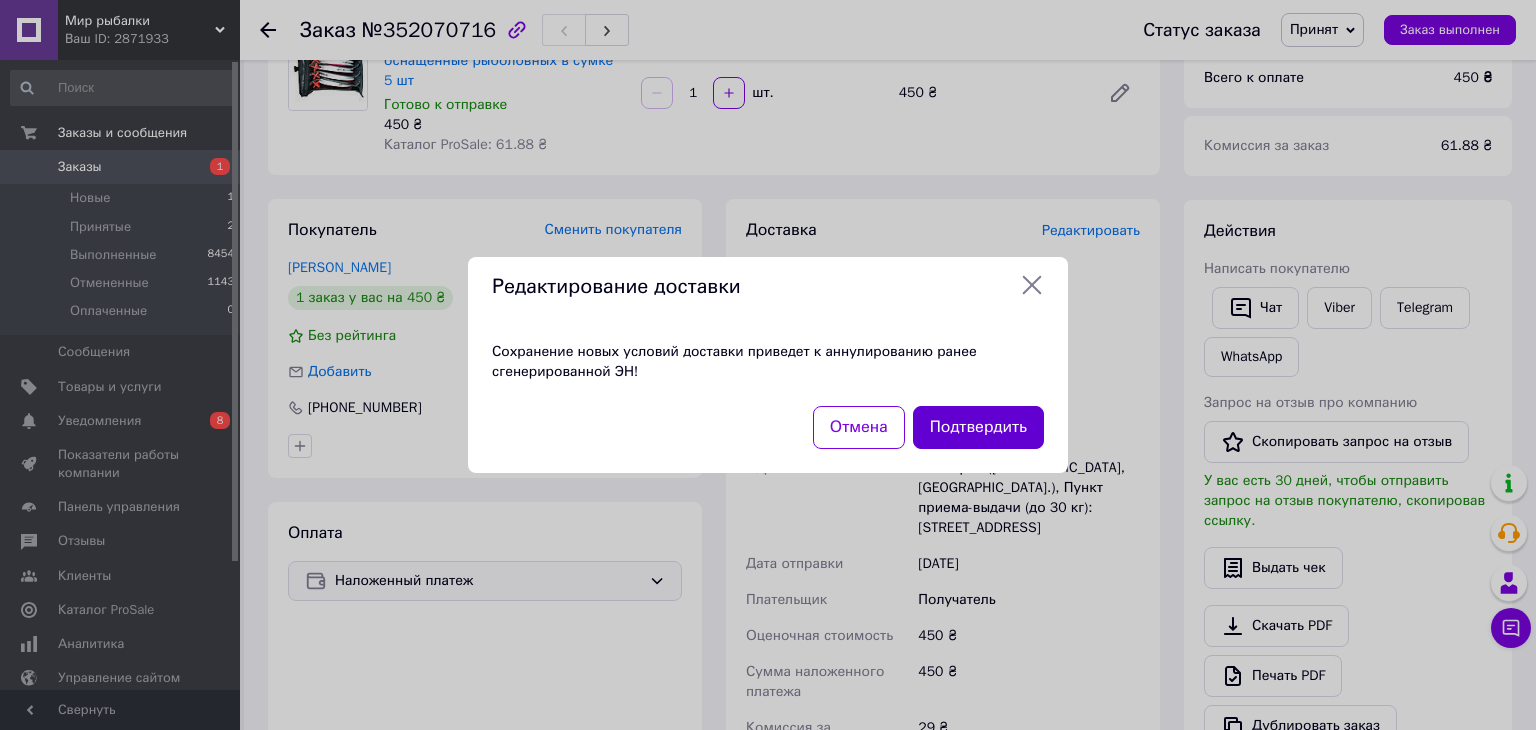 click on "Подтвердить" at bounding box center (978, 427) 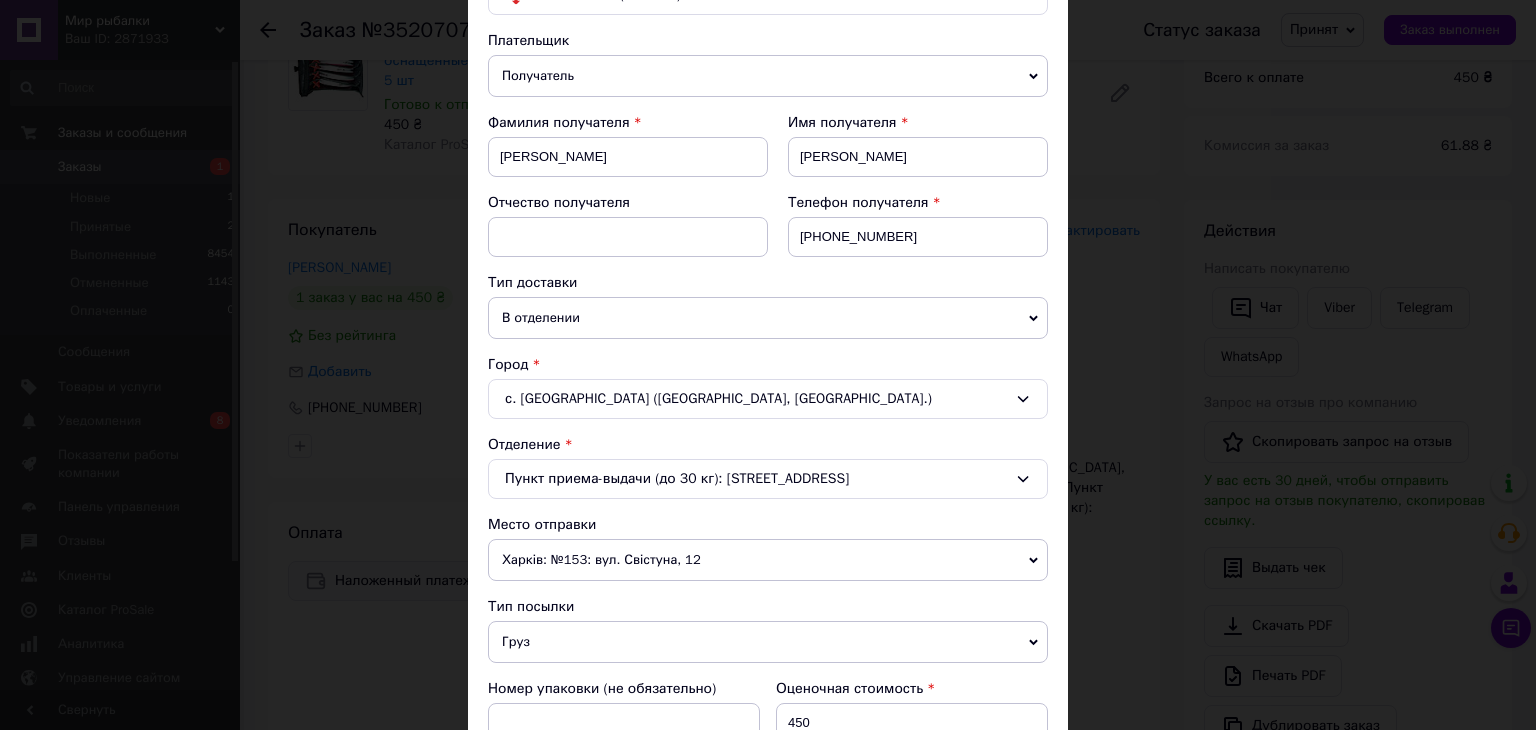 scroll, scrollTop: 400, scrollLeft: 0, axis: vertical 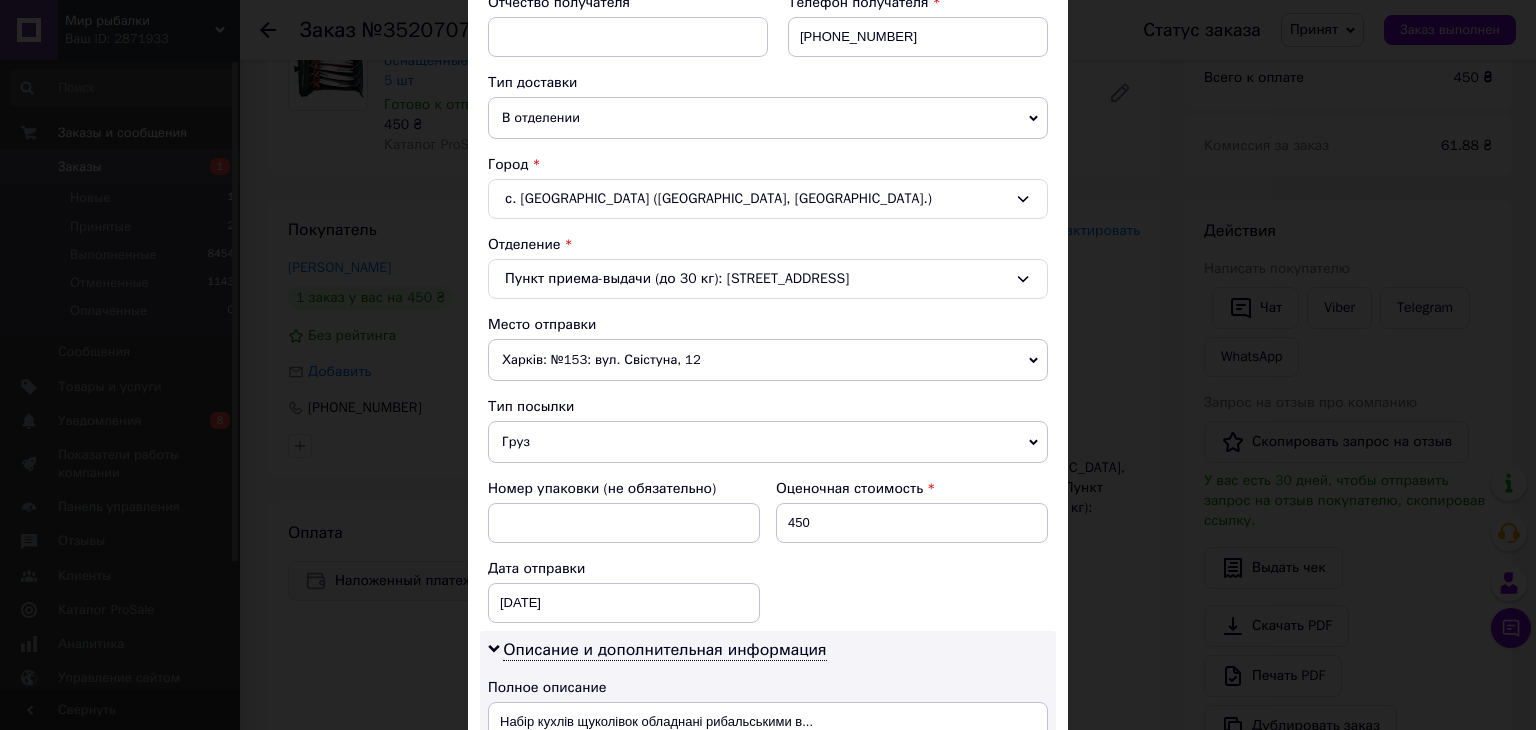 click on "Харків: №153: вул. Свістуна, 12" at bounding box center [768, 360] 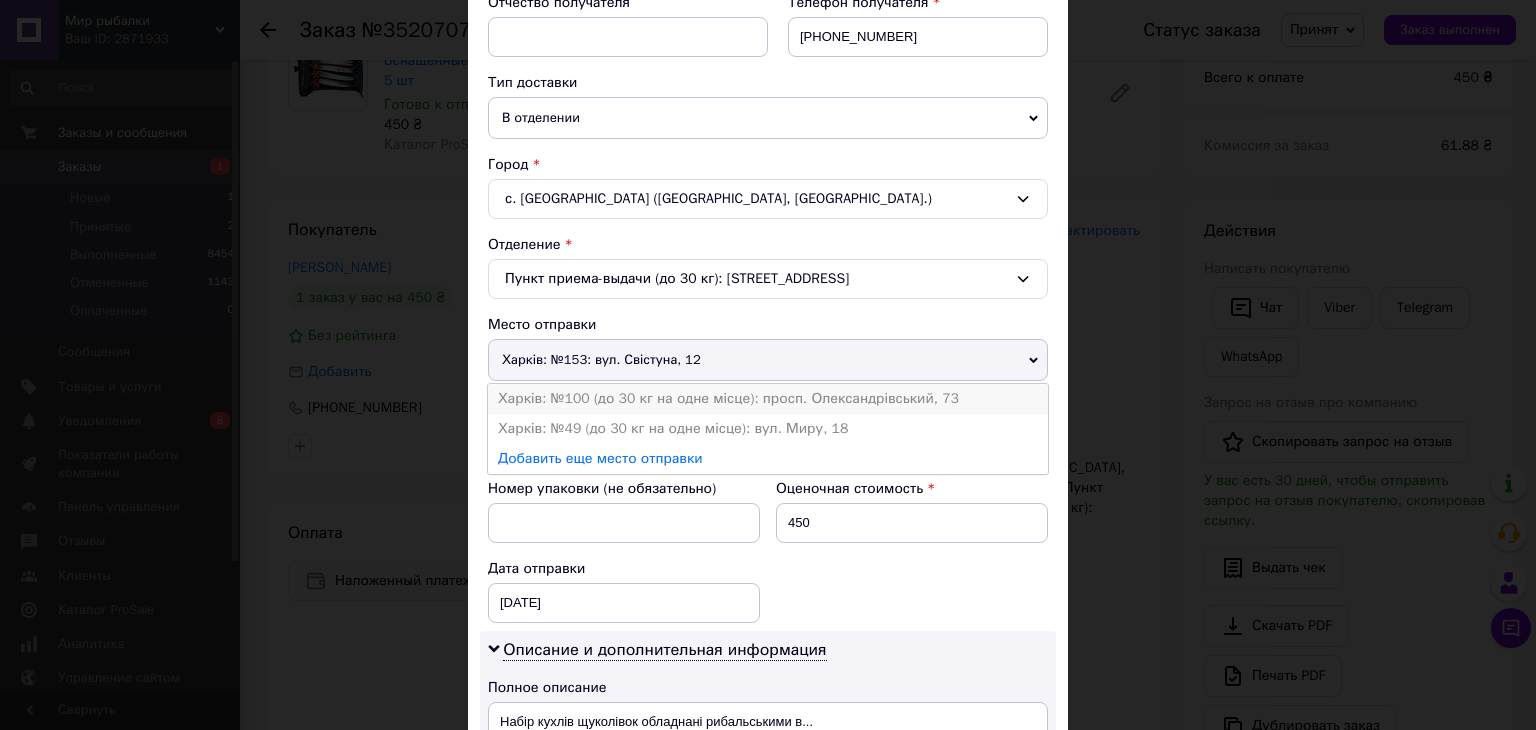 click on "Харків: №100 (до 30 кг на одне місце): просп. Олександрівський, 73" at bounding box center [768, 399] 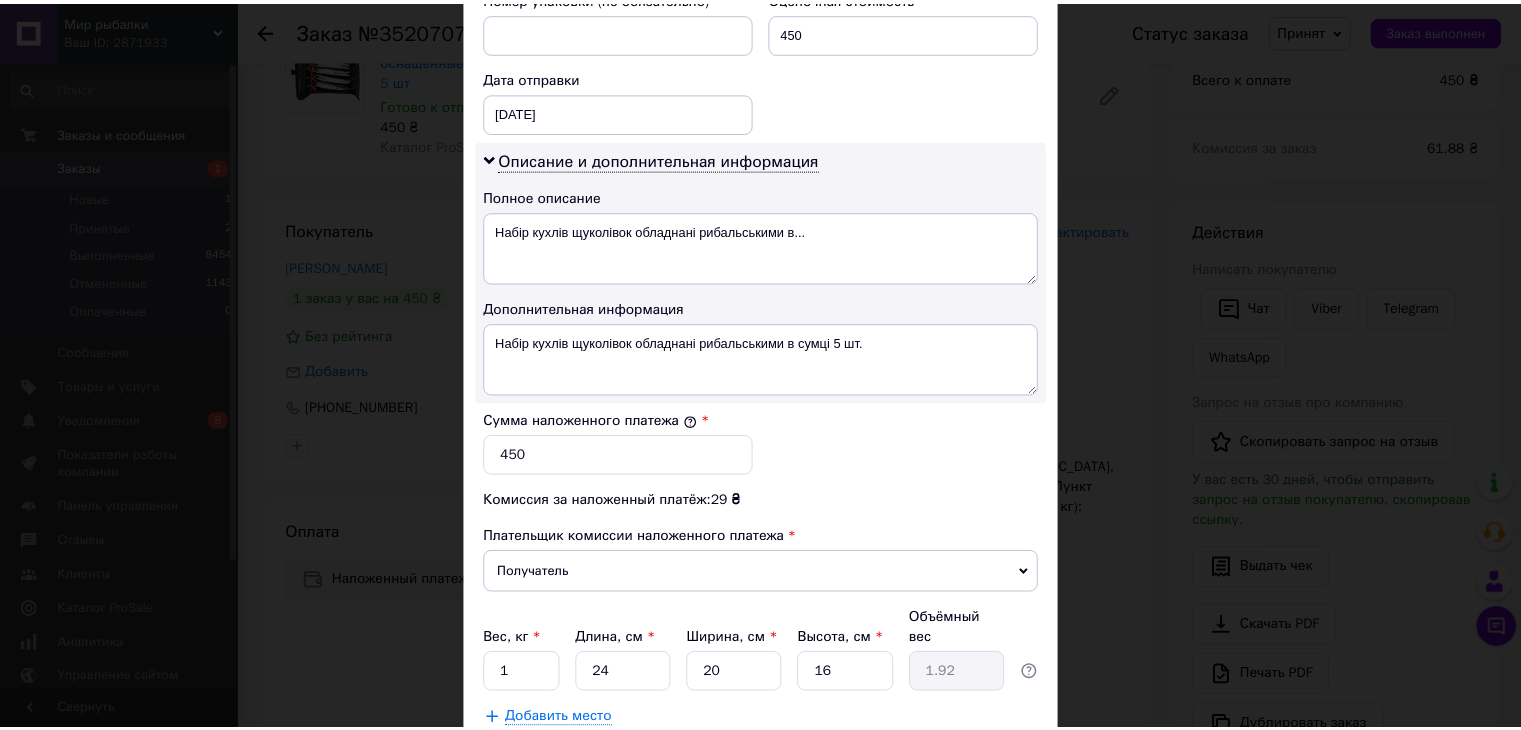 scroll, scrollTop: 1013, scrollLeft: 0, axis: vertical 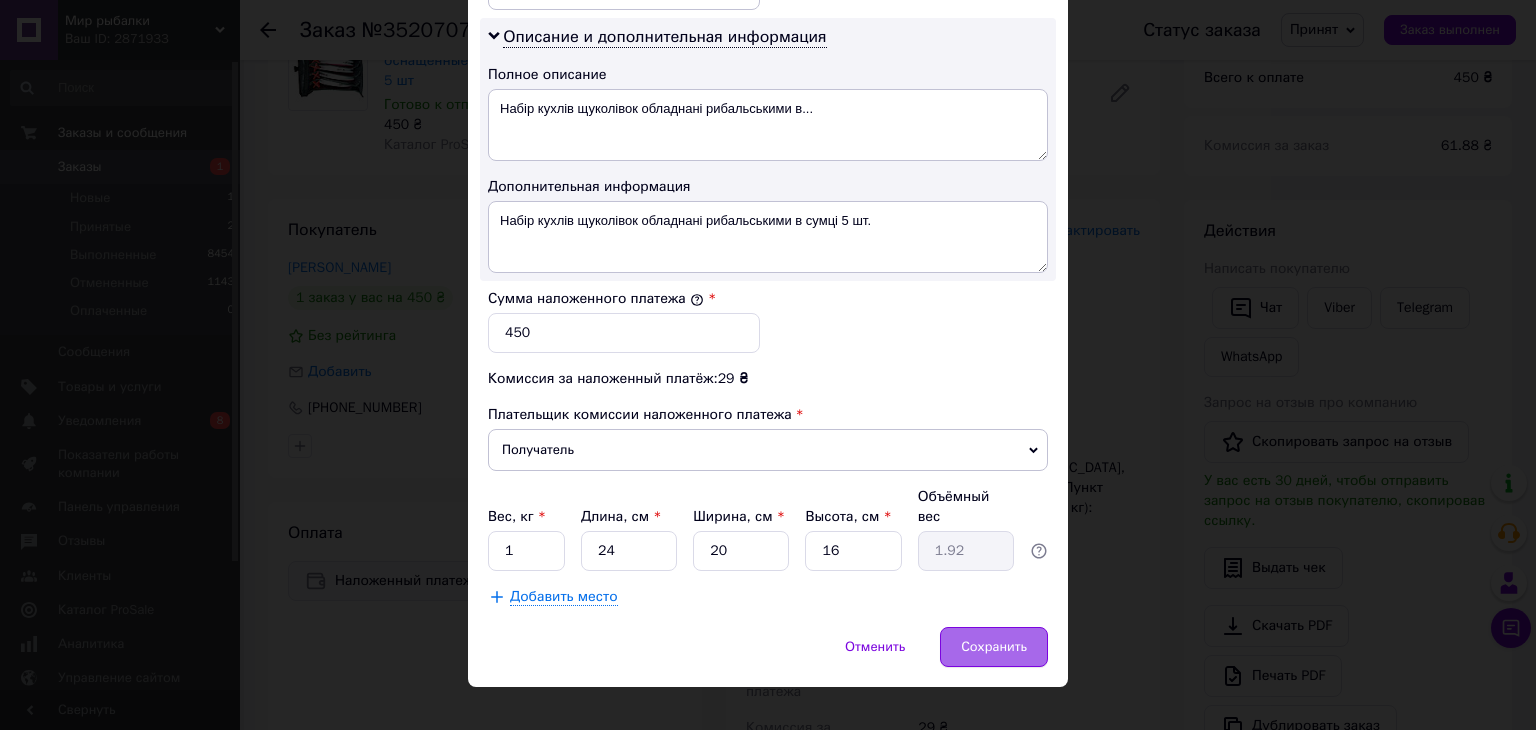 click on "Сохранить" at bounding box center (994, 647) 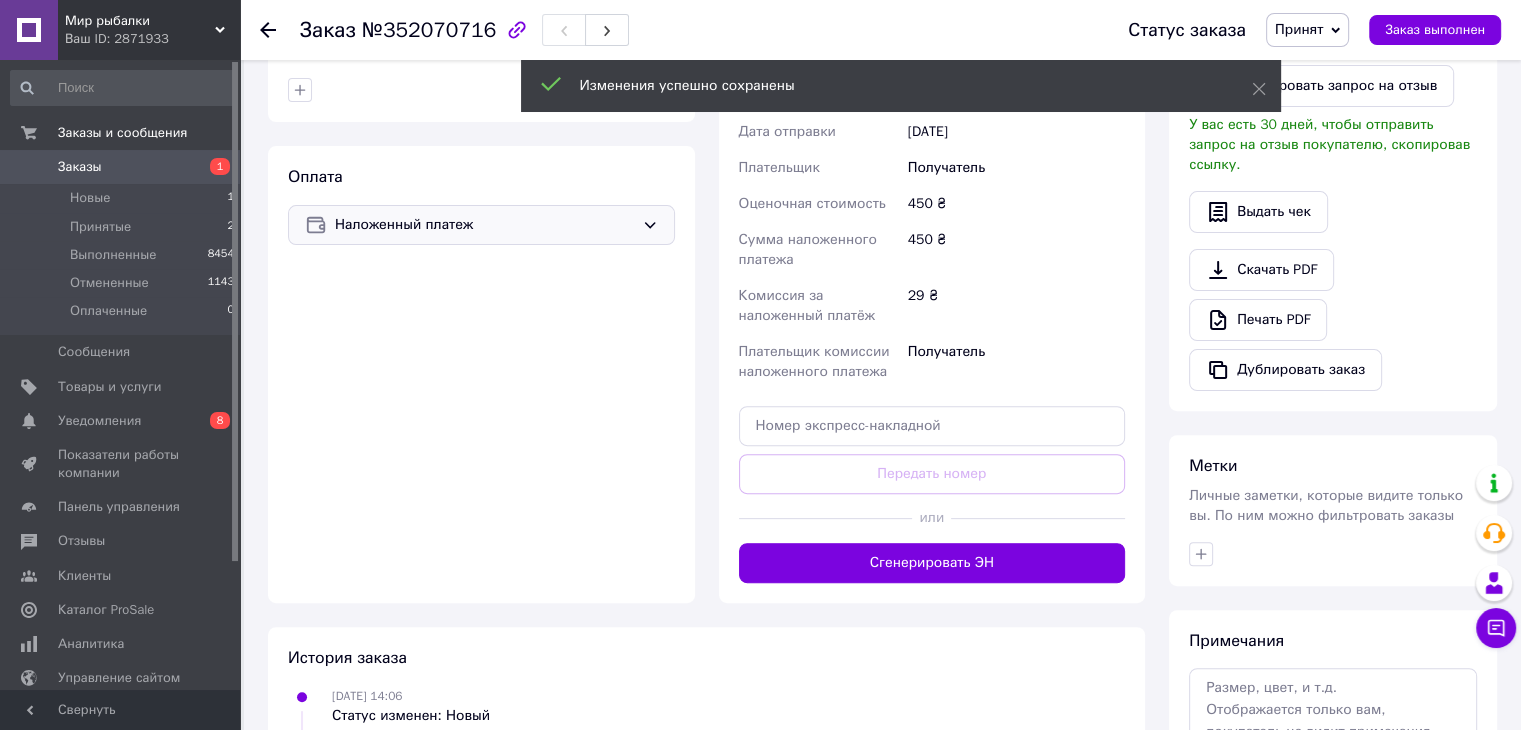 scroll, scrollTop: 600, scrollLeft: 0, axis: vertical 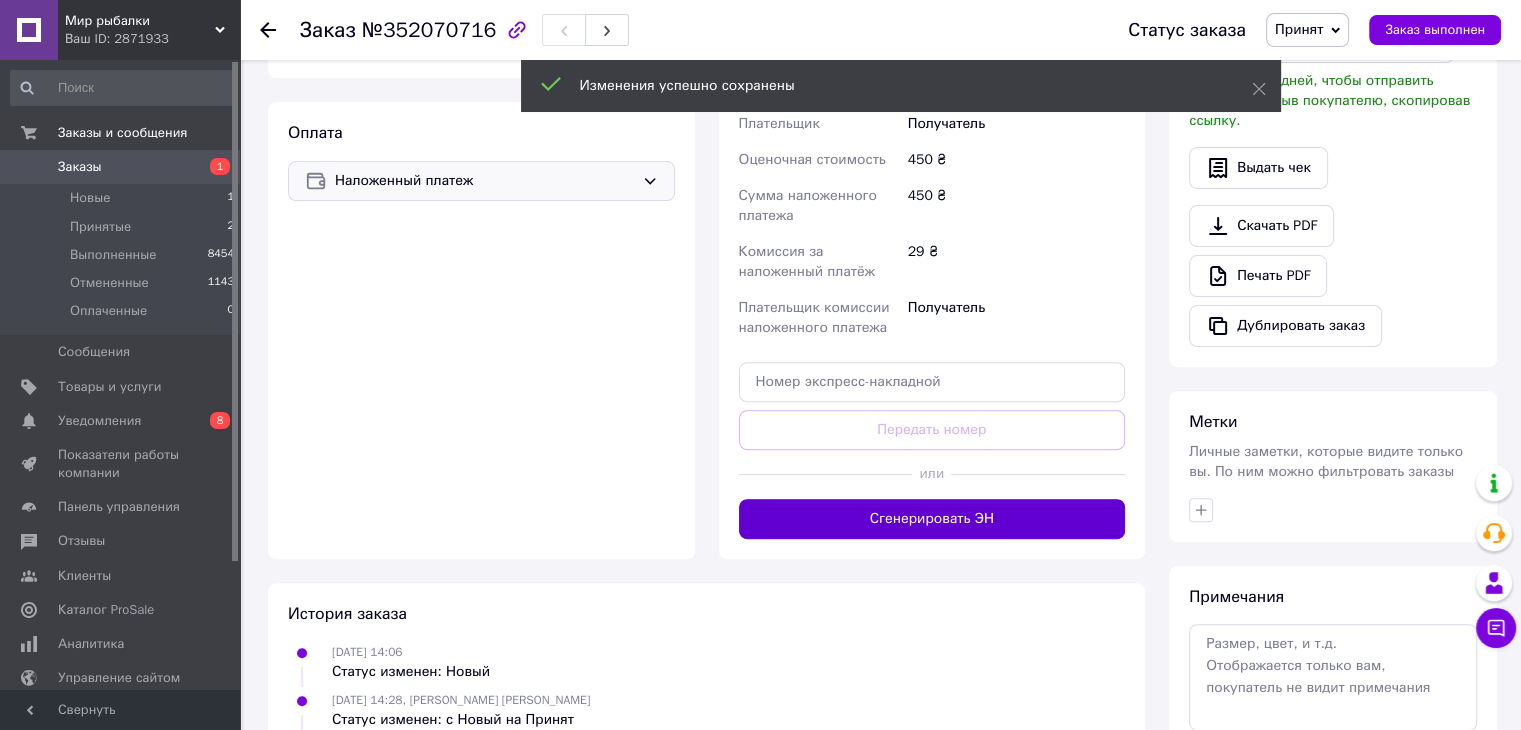 click on "Сгенерировать ЭН" at bounding box center [932, 519] 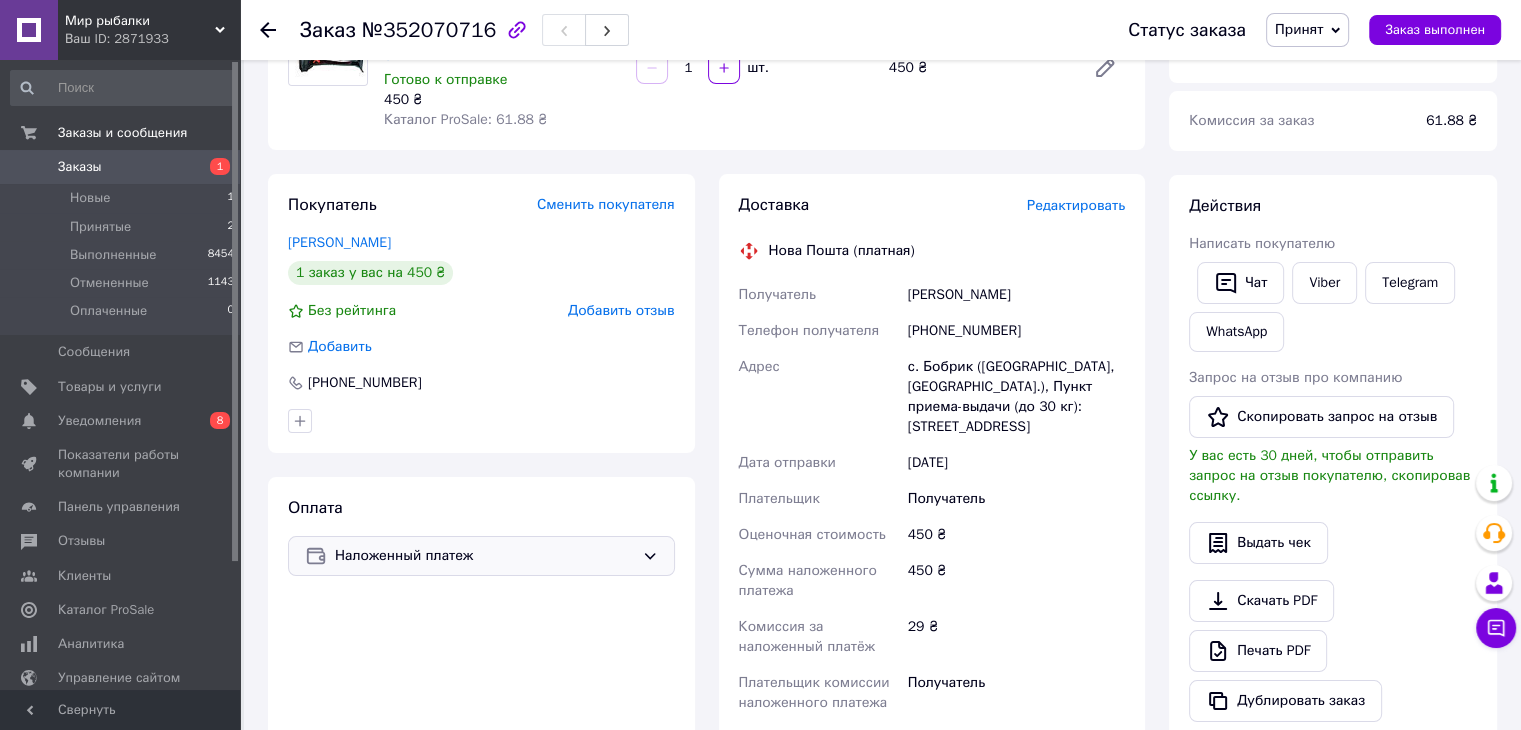 scroll, scrollTop: 200, scrollLeft: 0, axis: vertical 